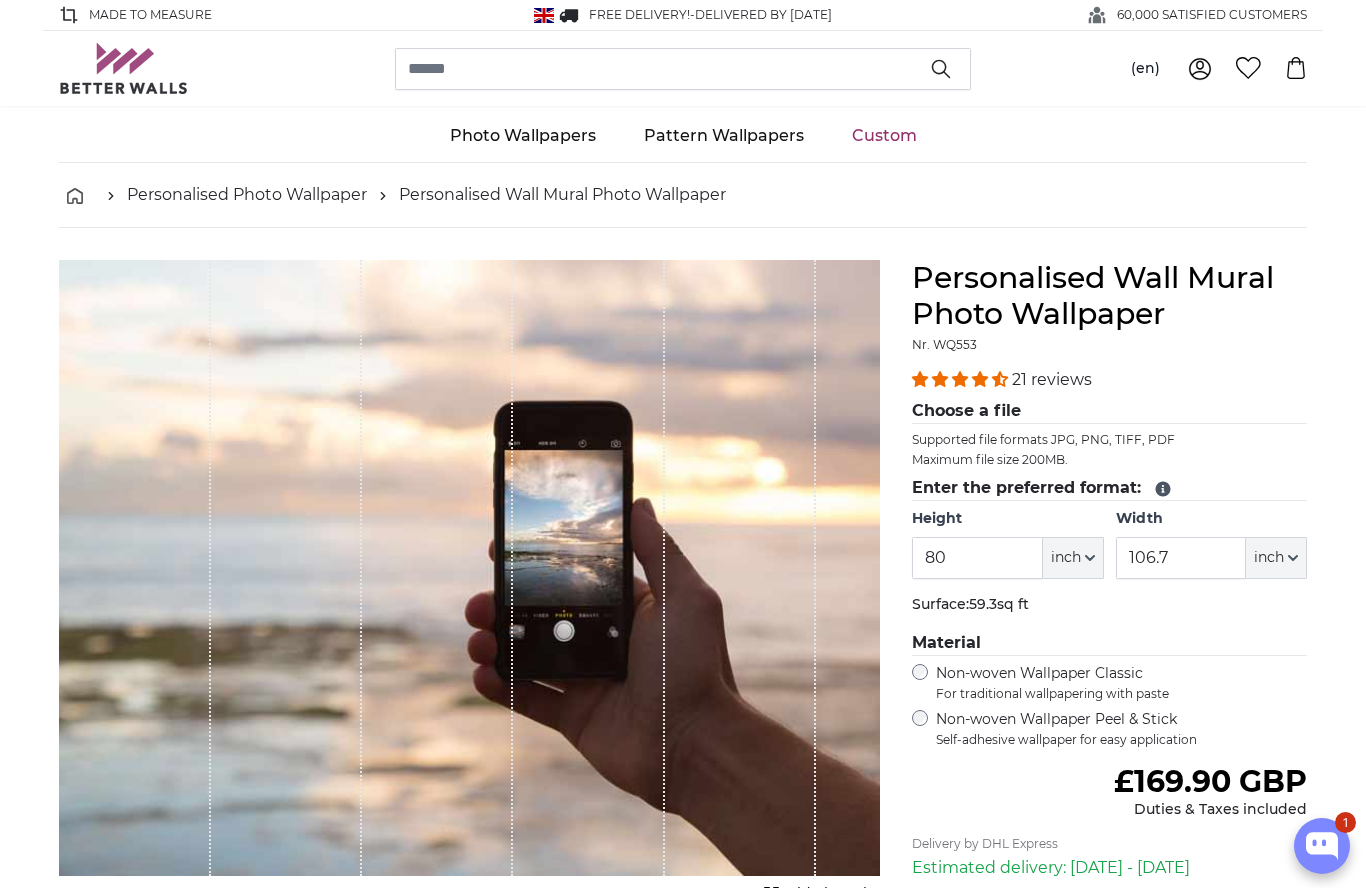 scroll, scrollTop: 0, scrollLeft: 0, axis: both 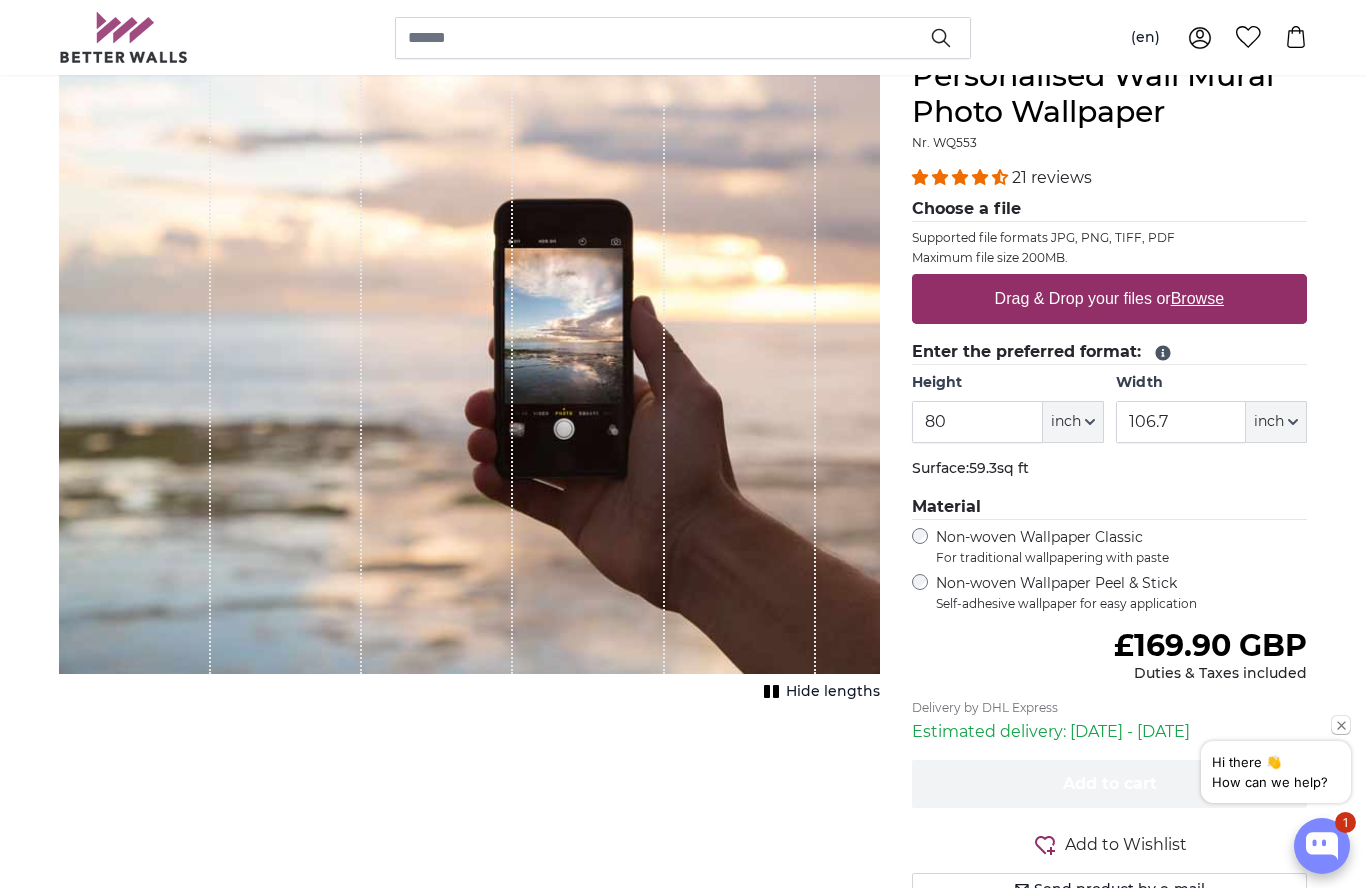click on "Browse" at bounding box center [1197, 298] 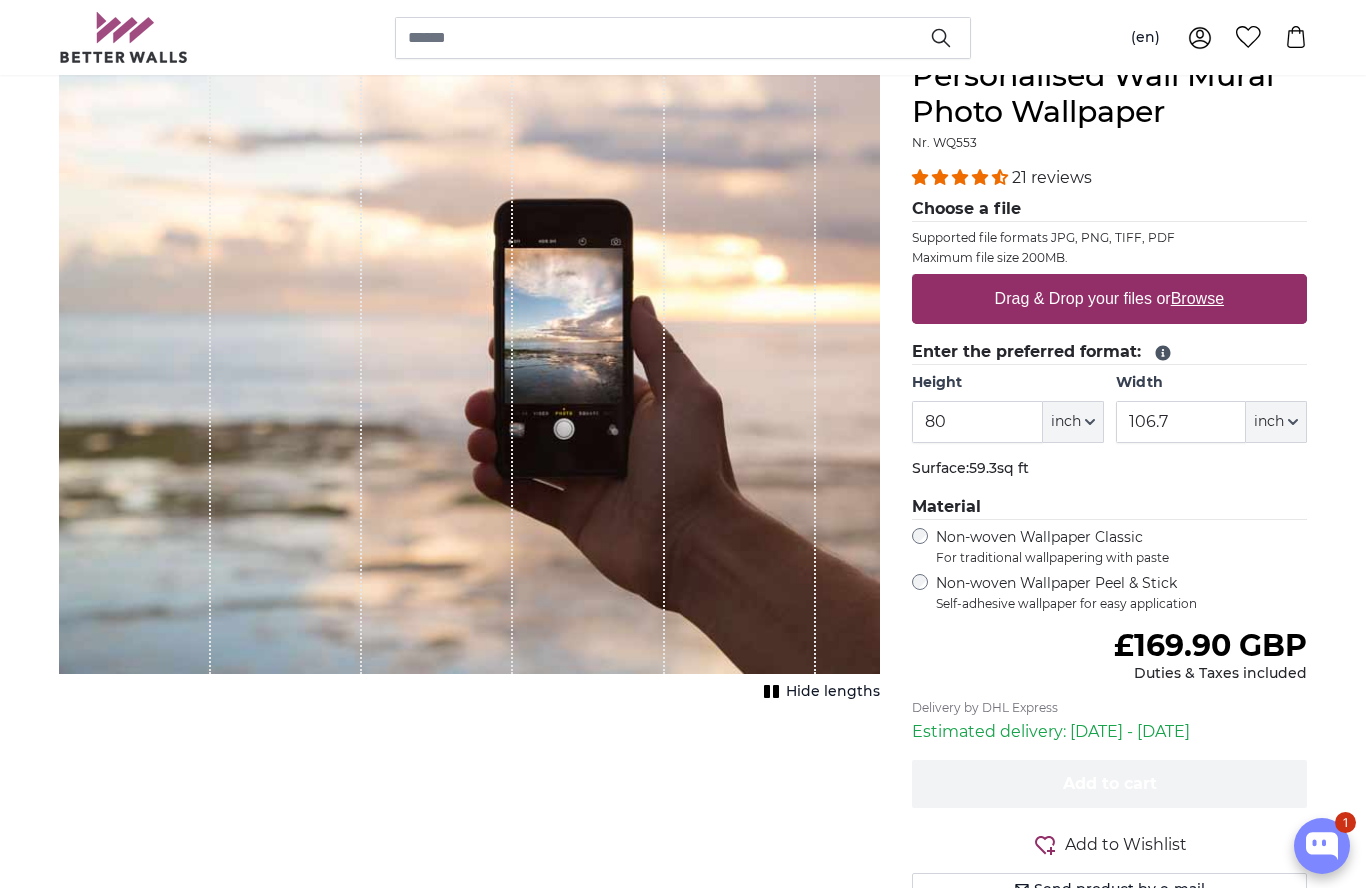 type on "**********" 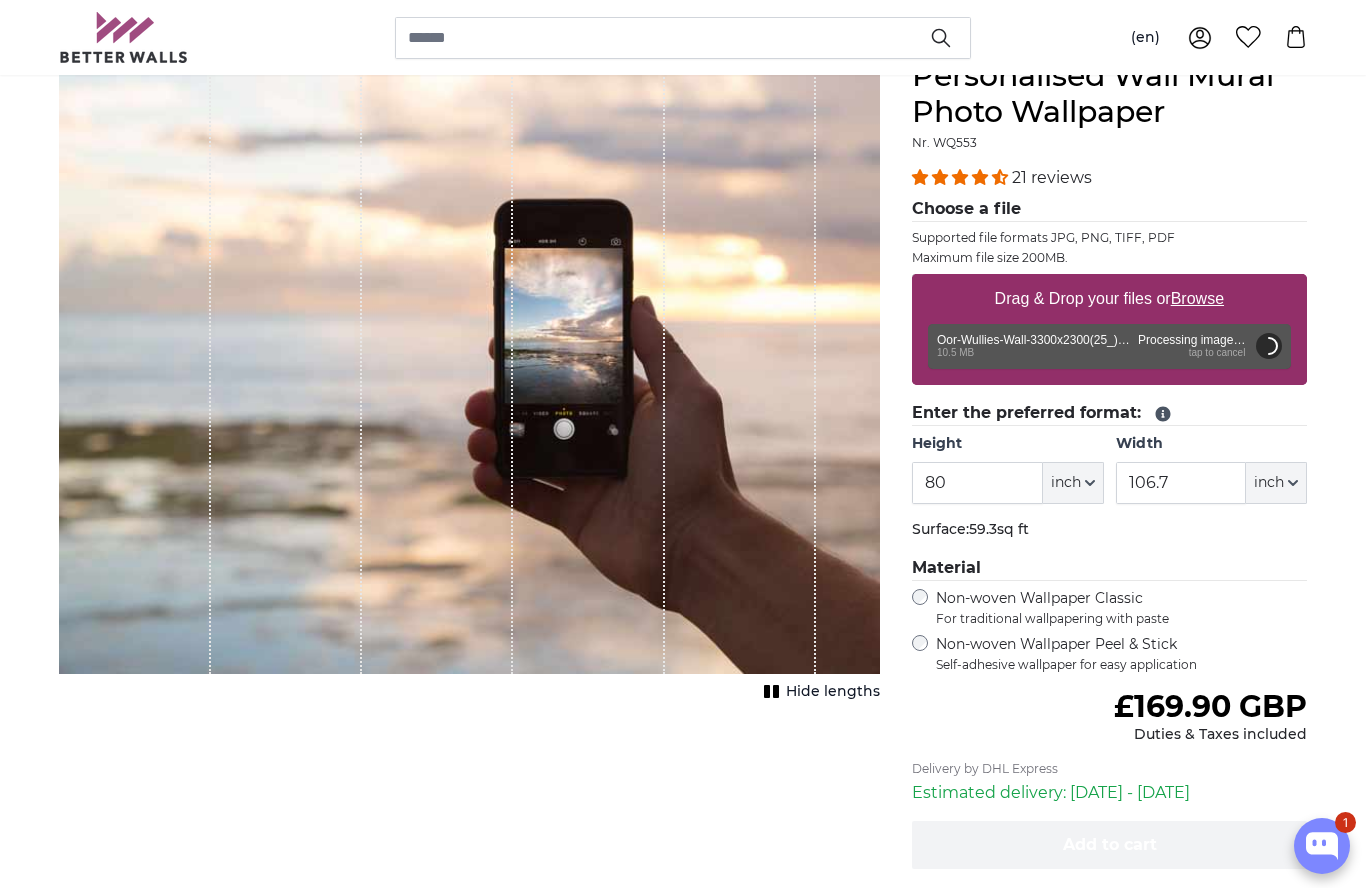 click on "inch" 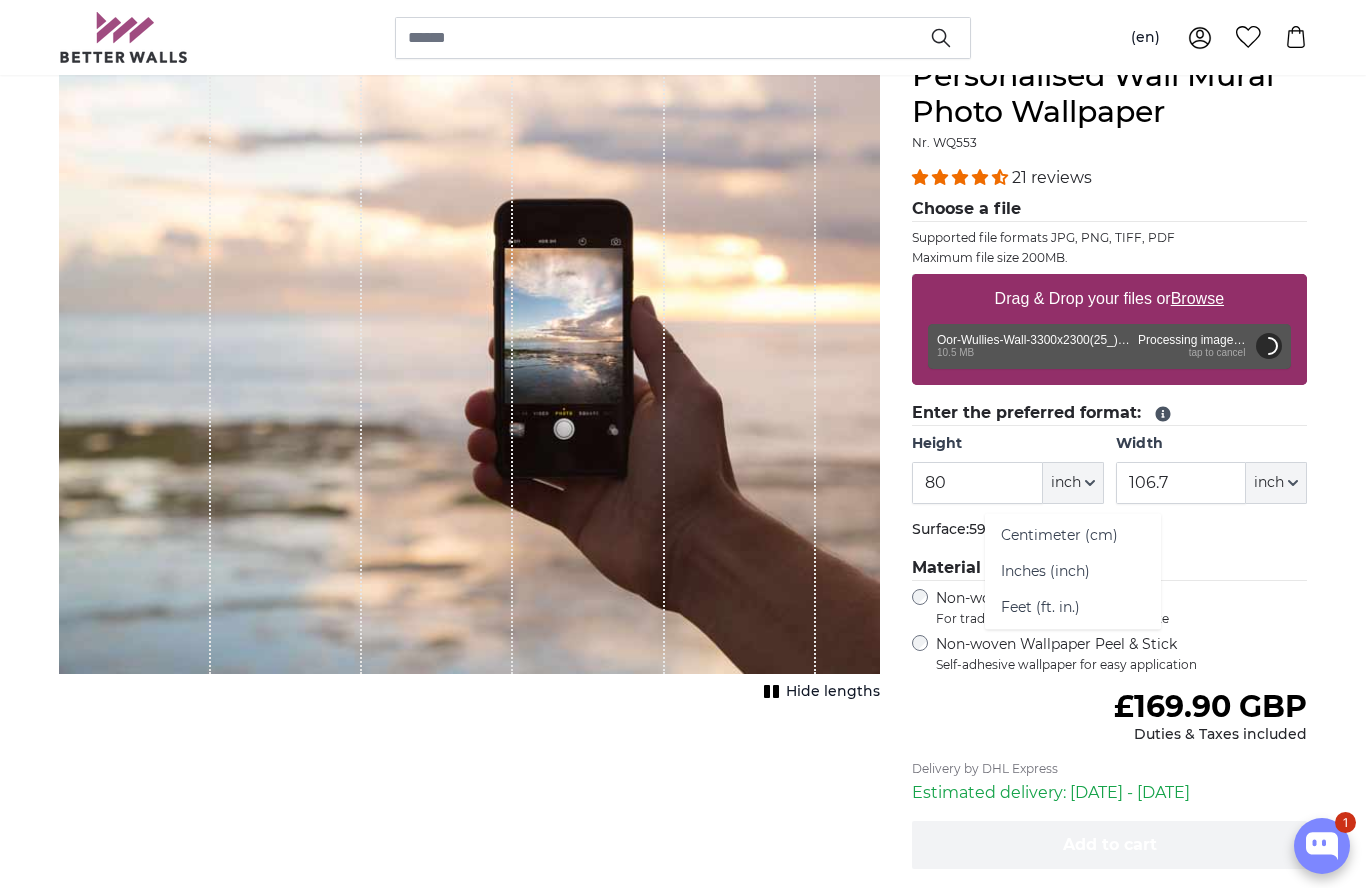 click on "Centimeter (cm)" 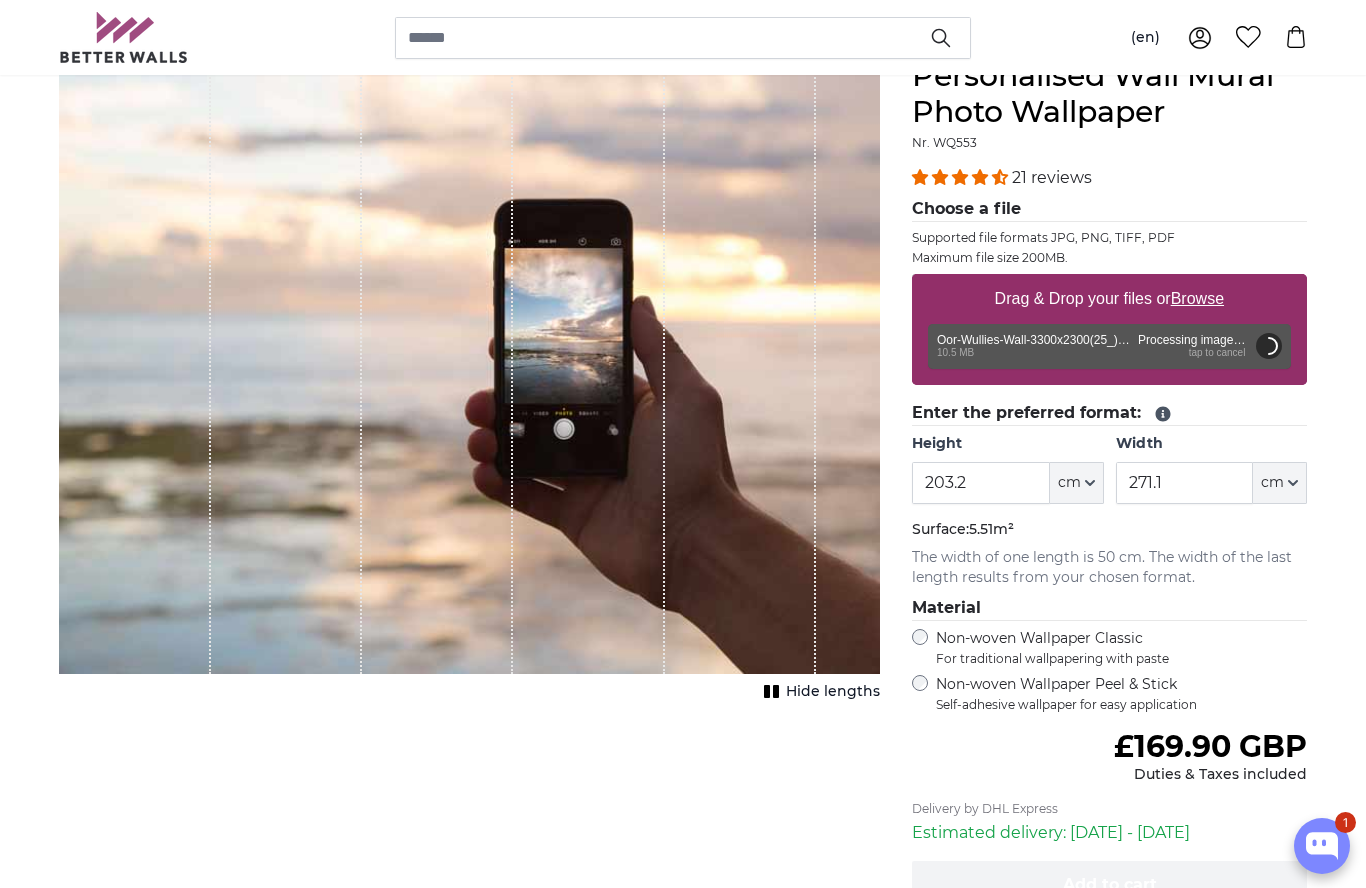 click on "cm" 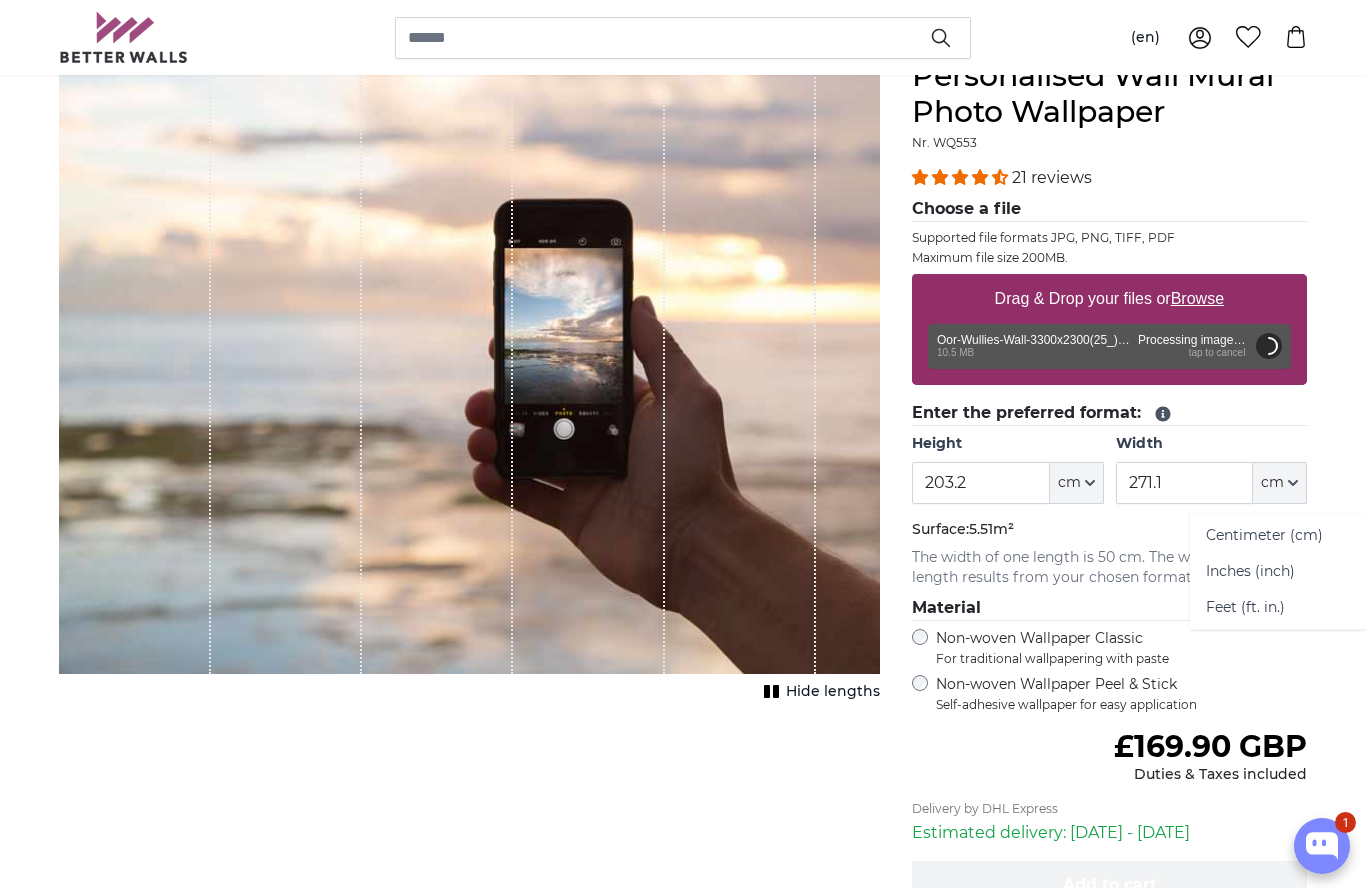 click on "cm" 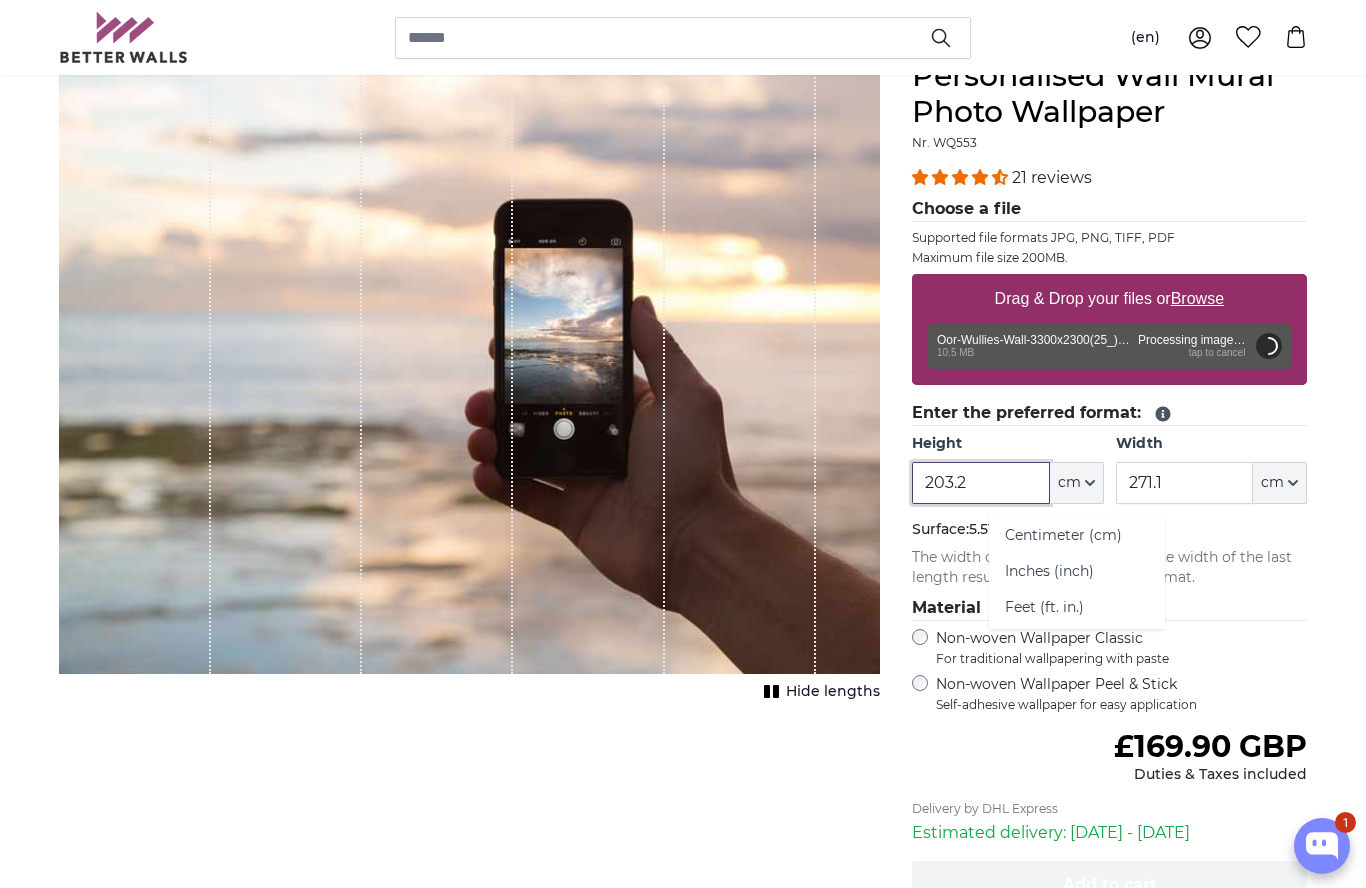 click on "203.2" at bounding box center [980, 483] 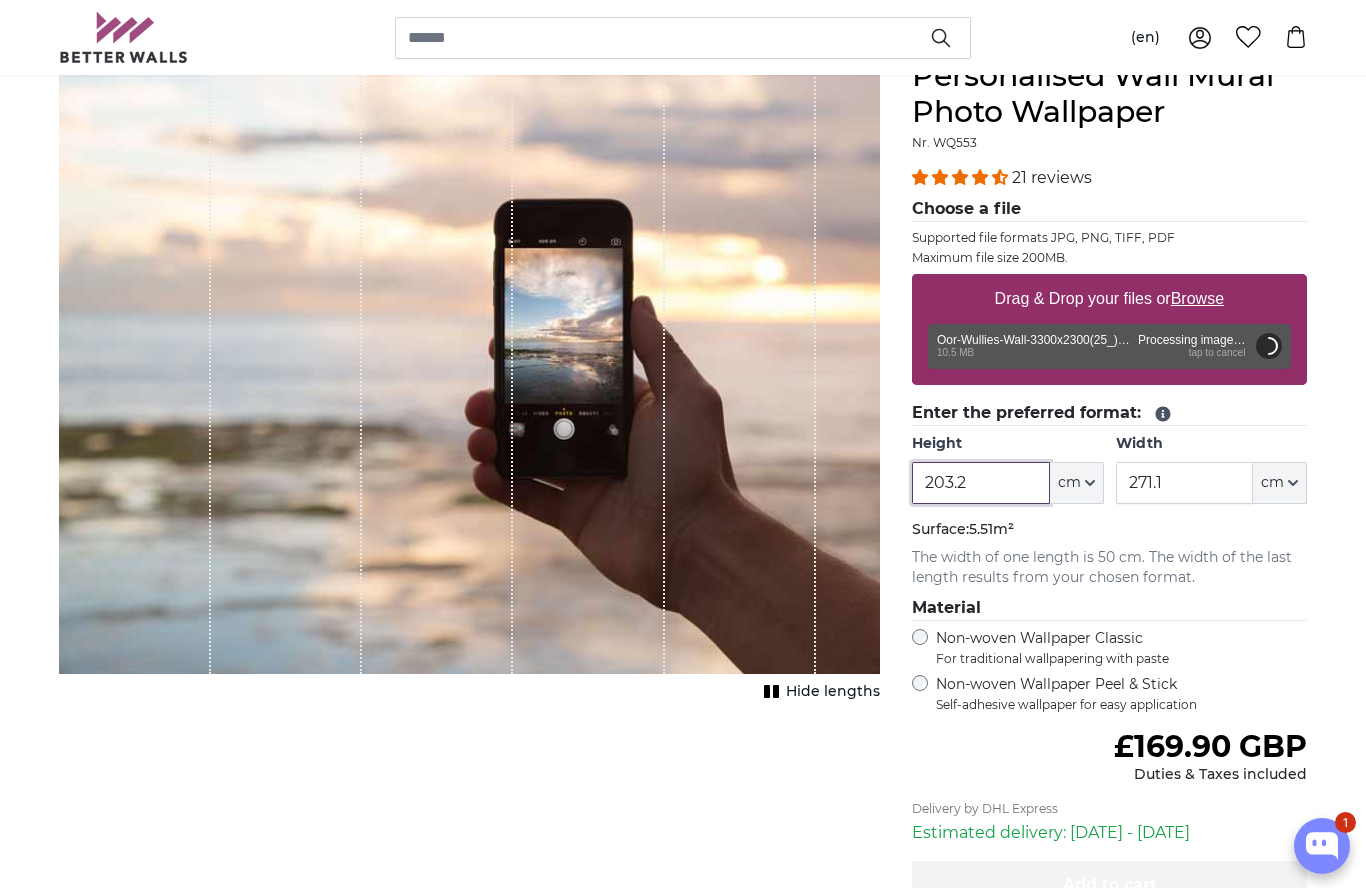 scroll, scrollTop: 201, scrollLeft: 0, axis: vertical 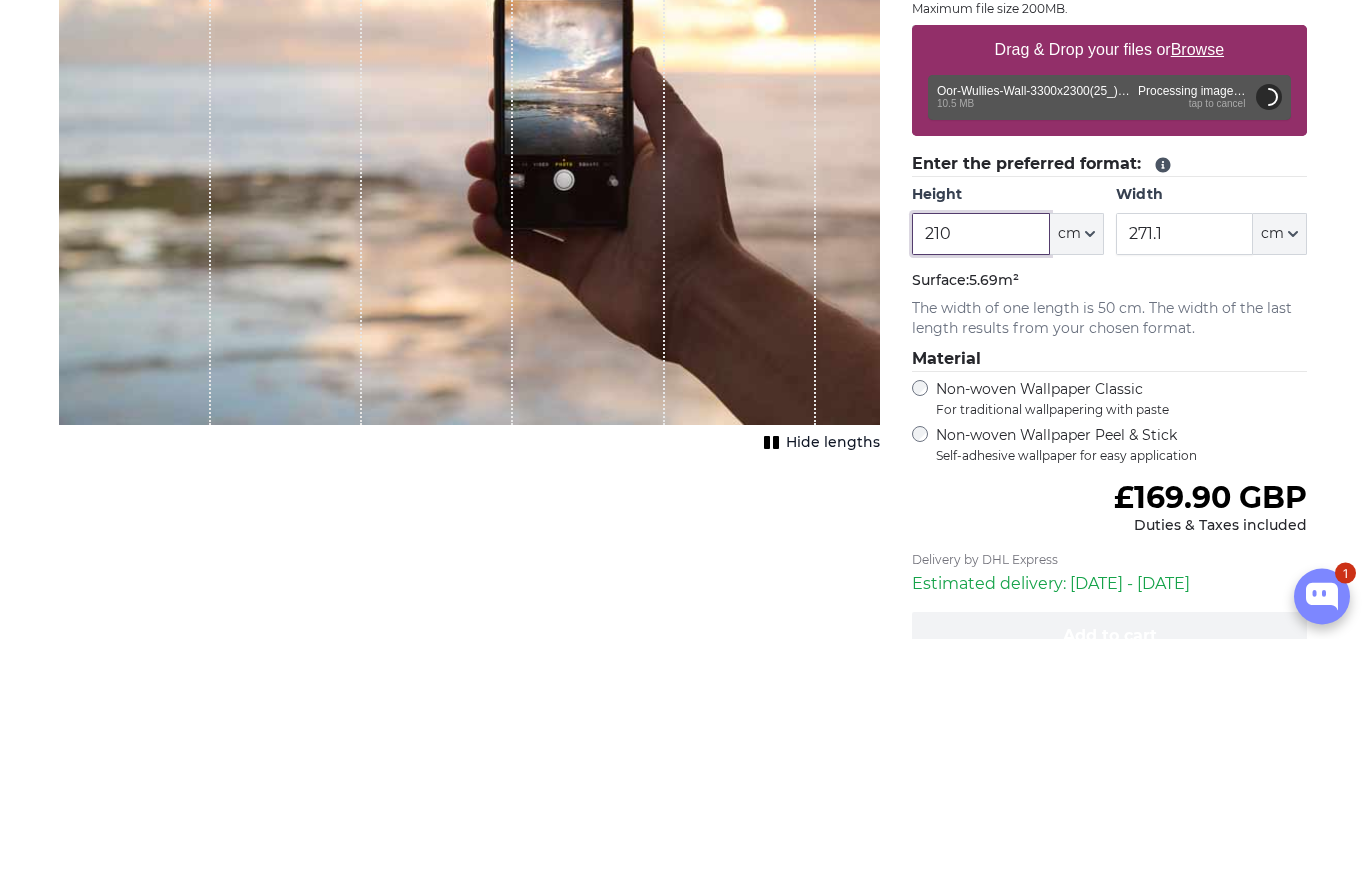 type on "210" 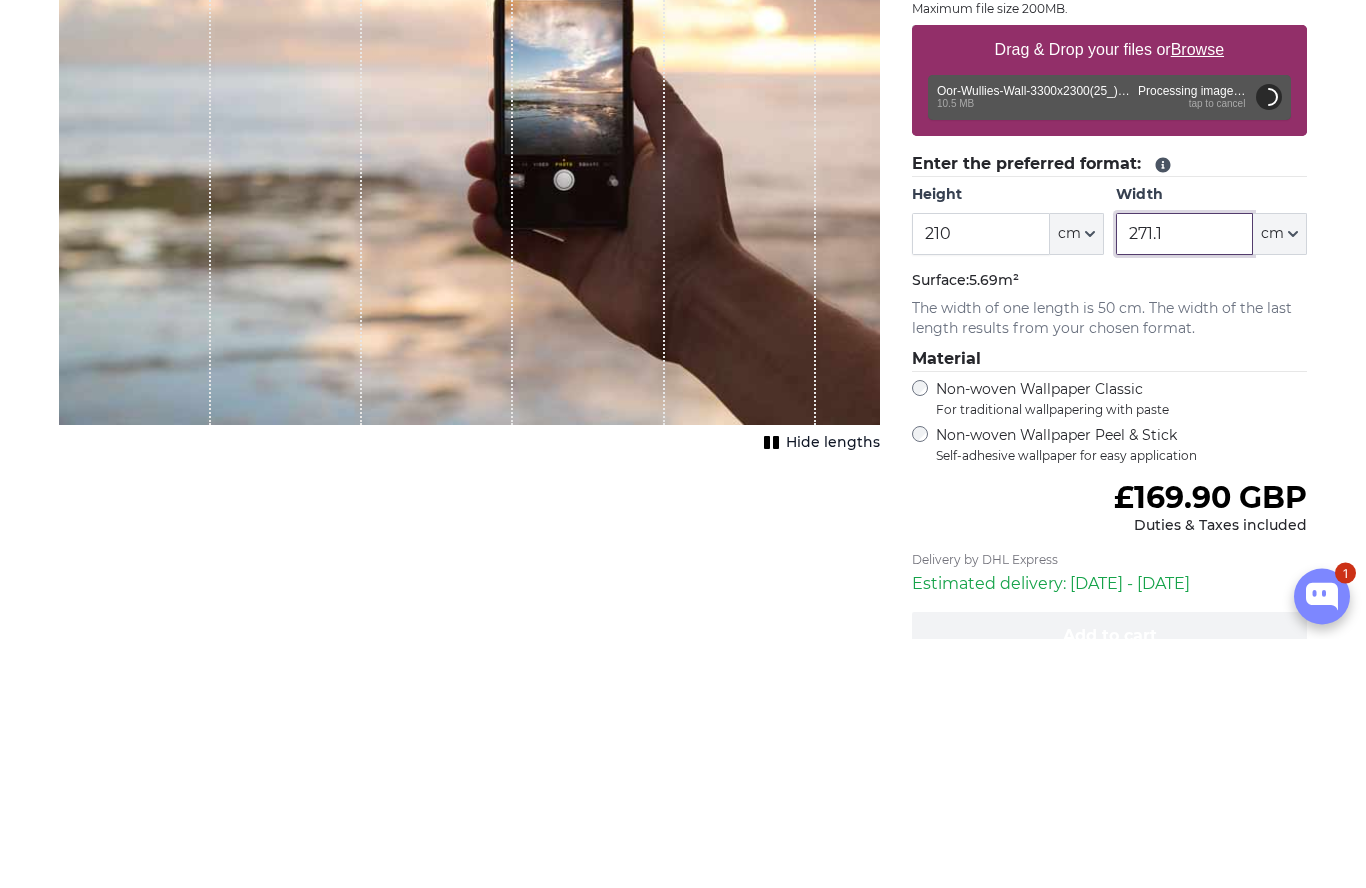 click on "271.1" at bounding box center [1184, 484] 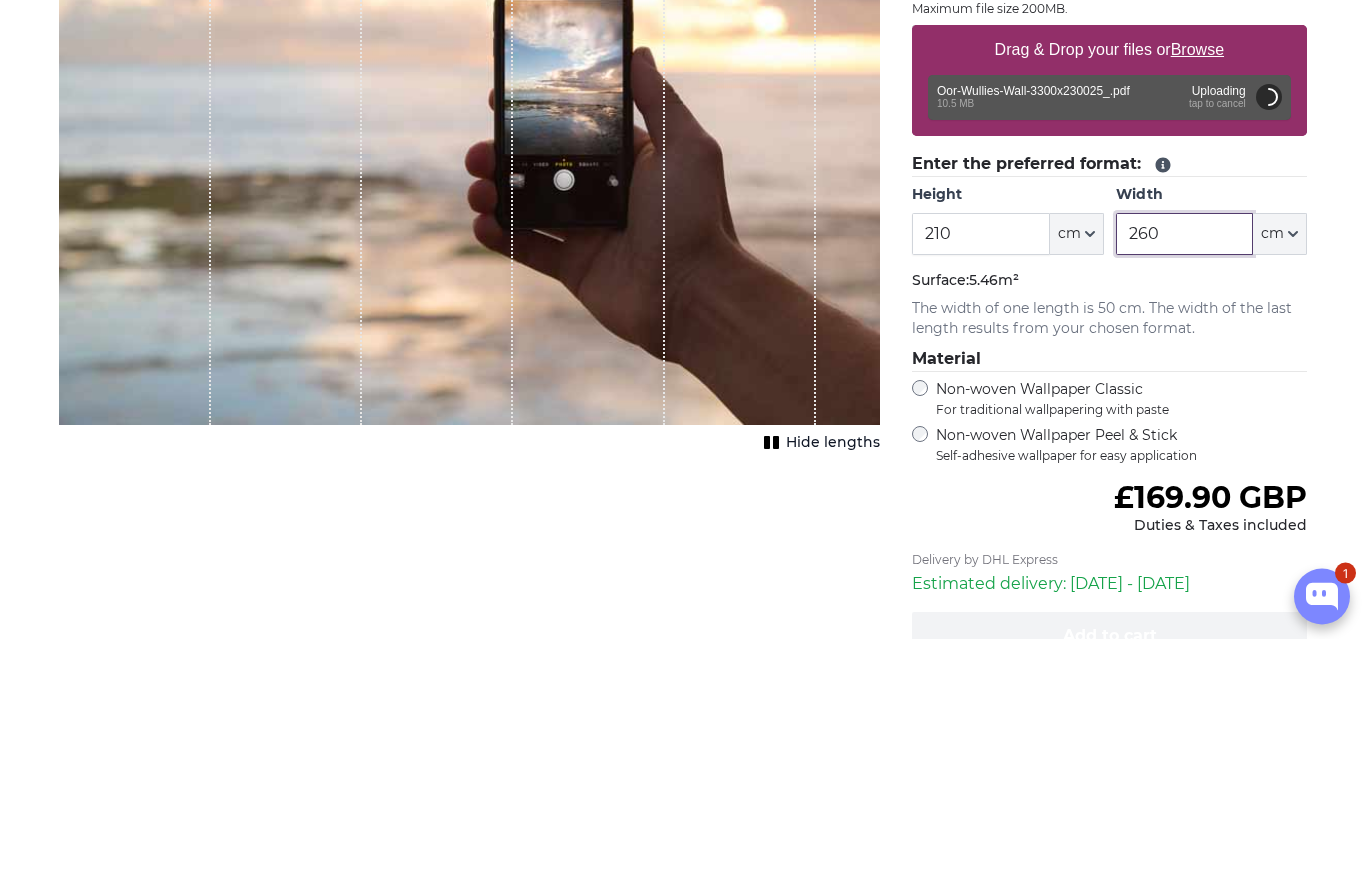 type on "260" 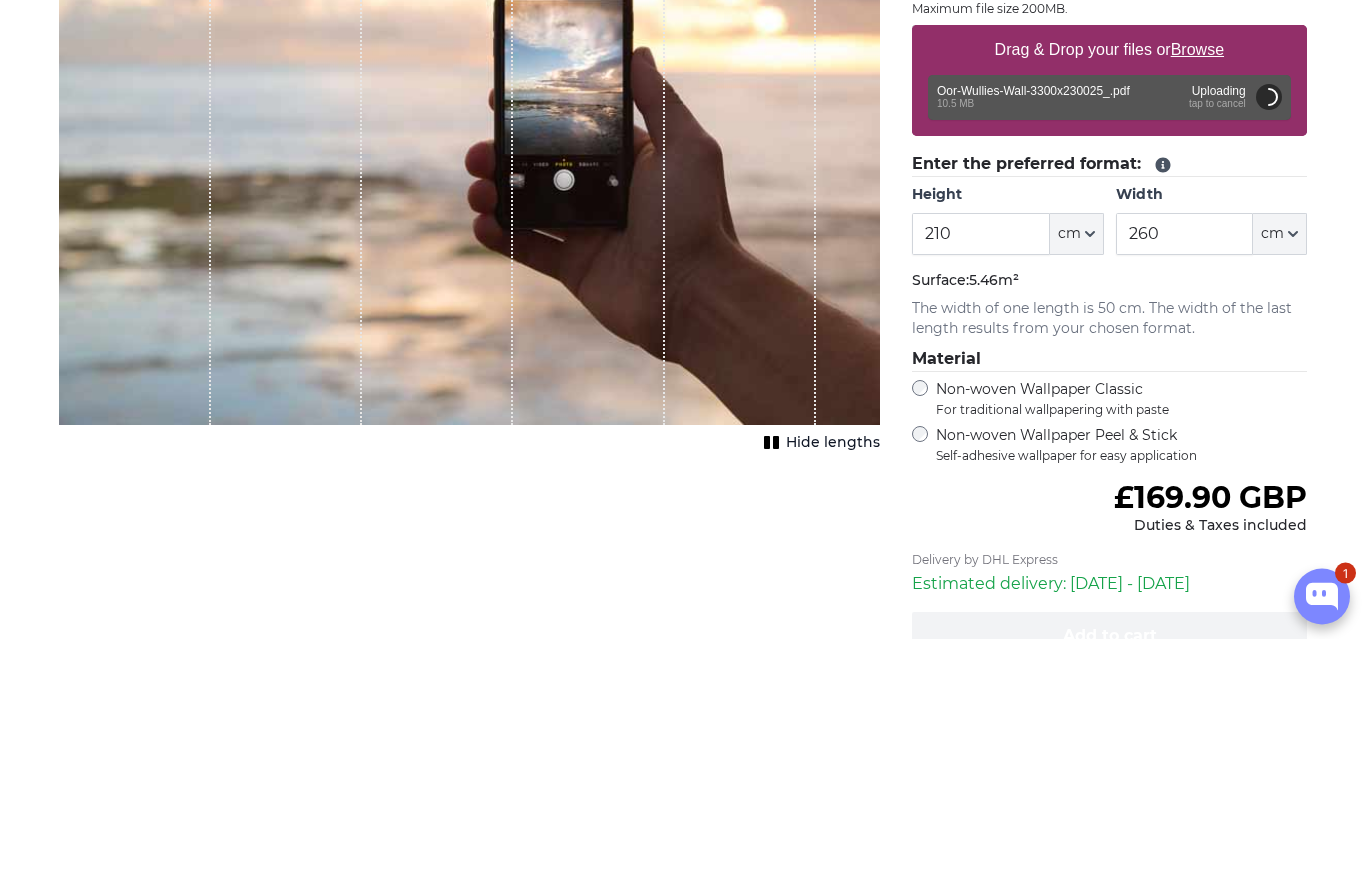 click on "Material" at bounding box center [1109, 609] 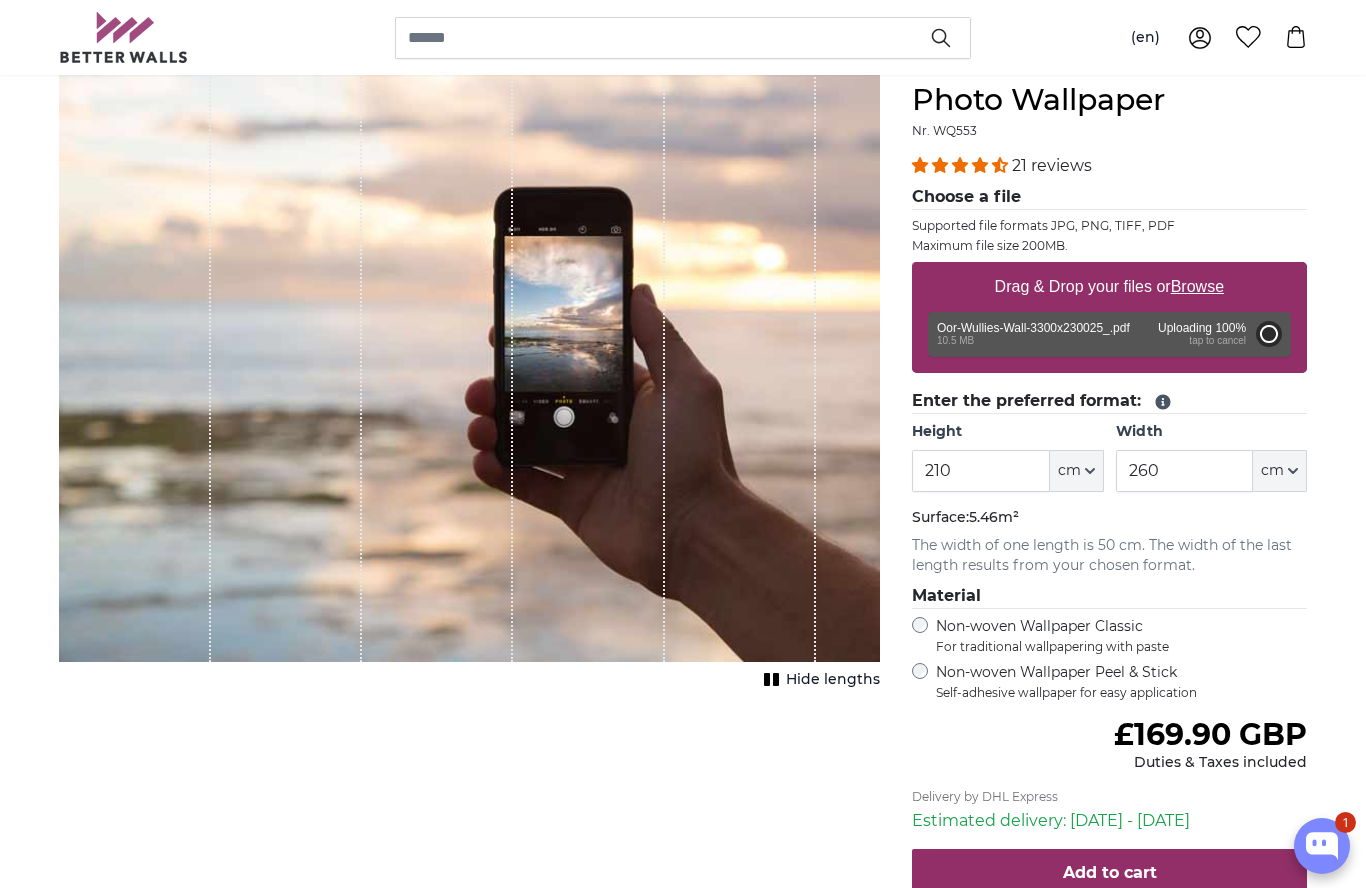 type on "200" 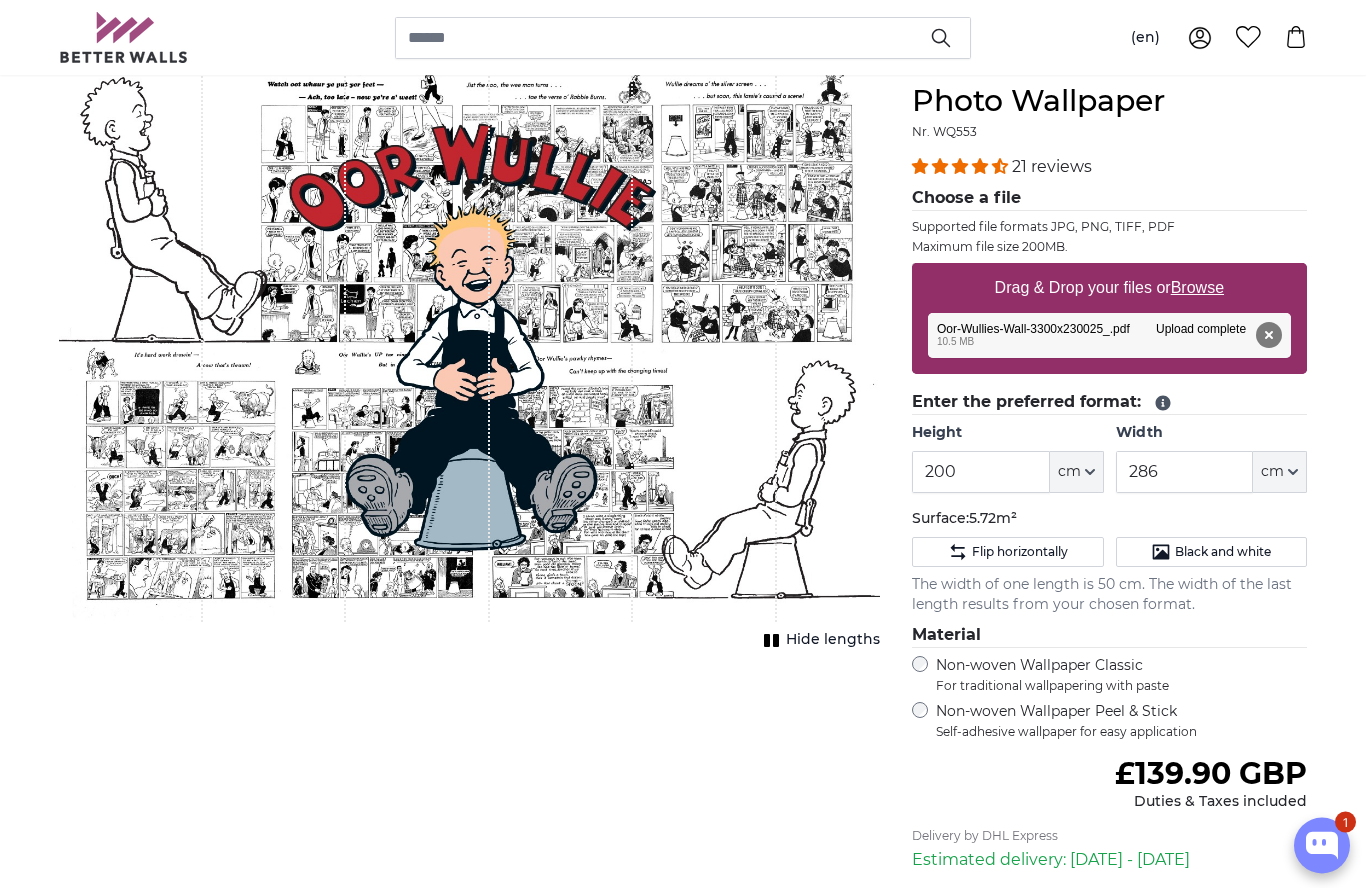 scroll, scrollTop: 213, scrollLeft: 0, axis: vertical 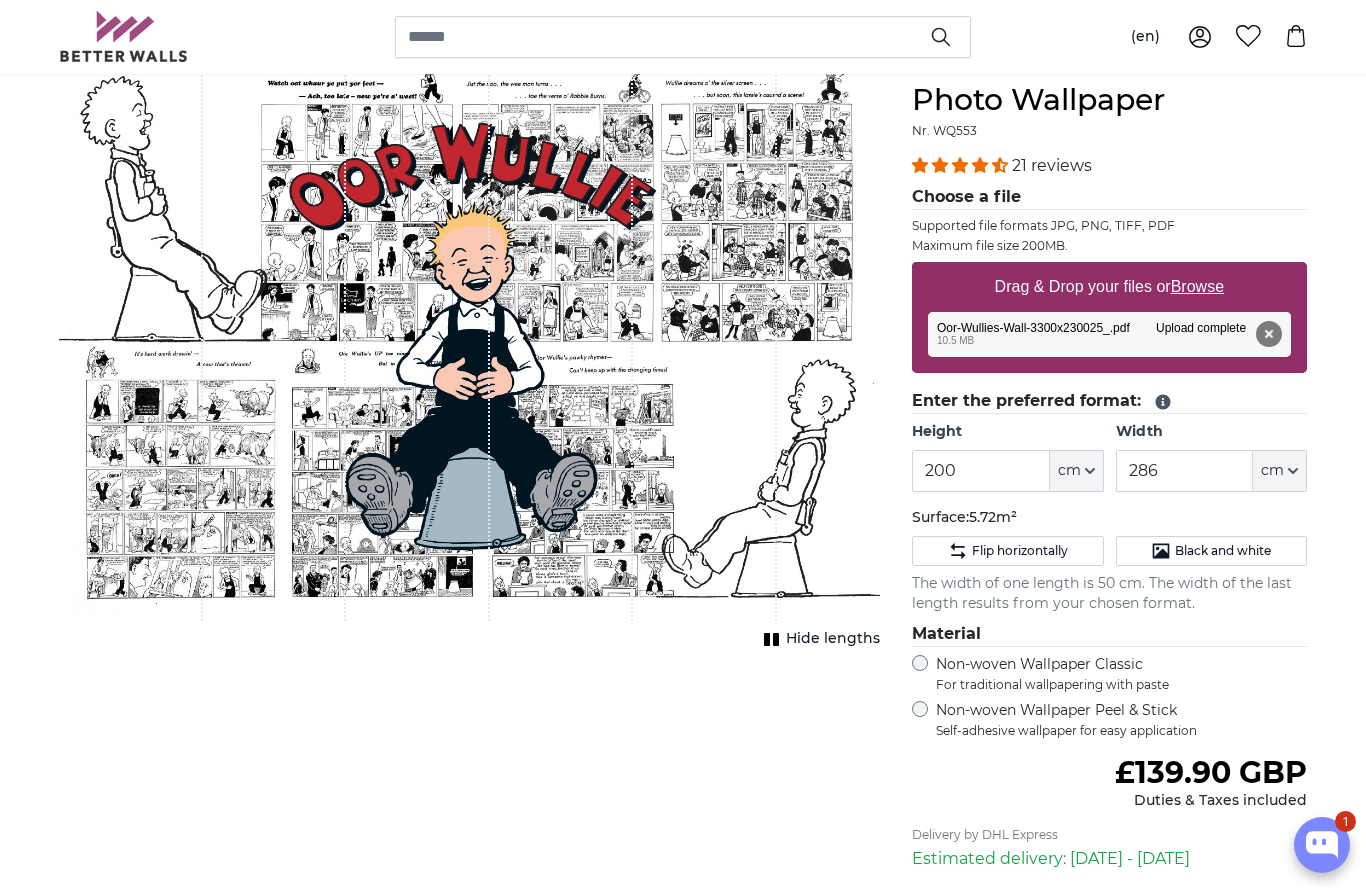 click on "Hide lengths" at bounding box center [833, 640] 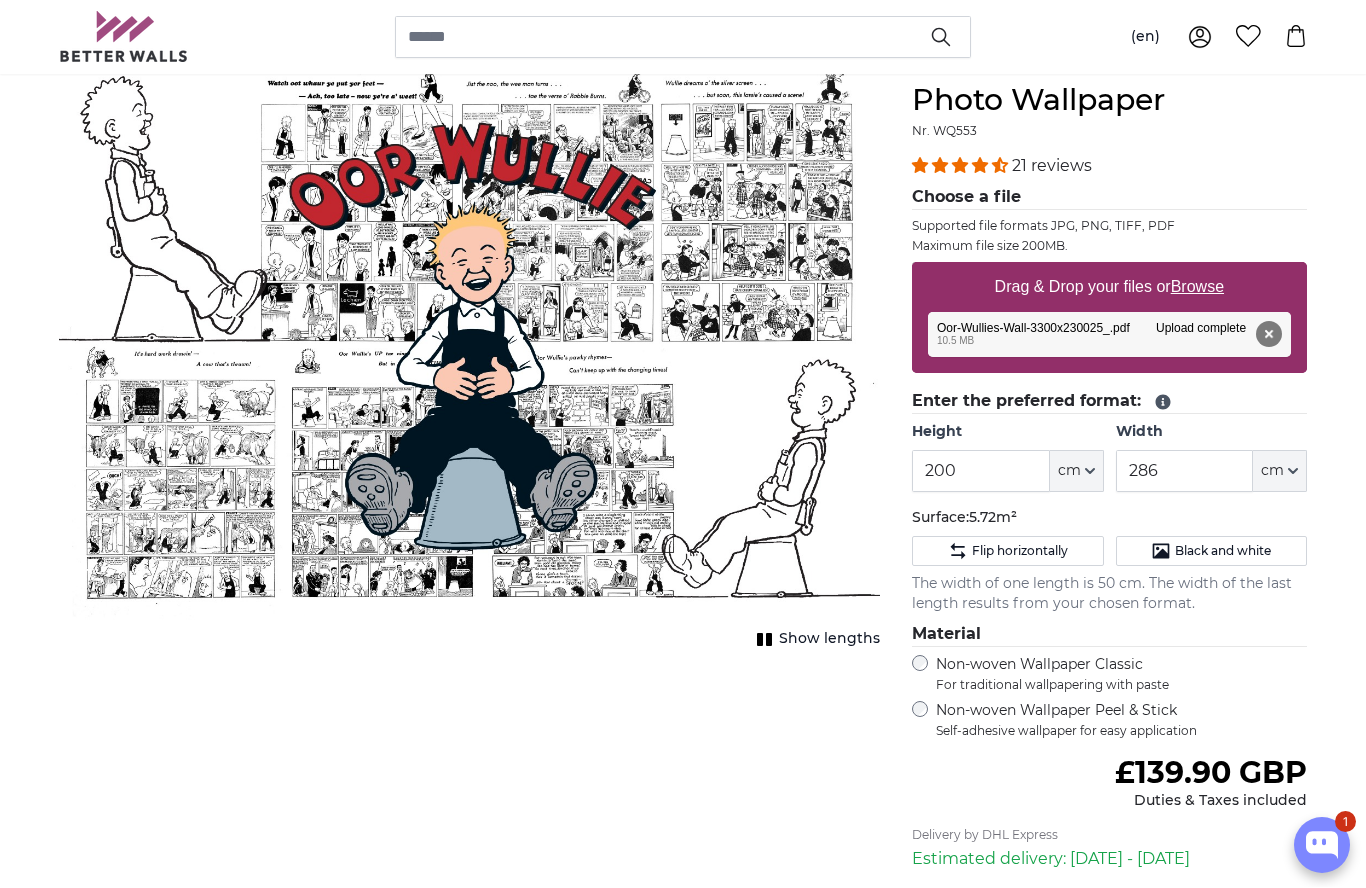 scroll, scrollTop: 214, scrollLeft: 0, axis: vertical 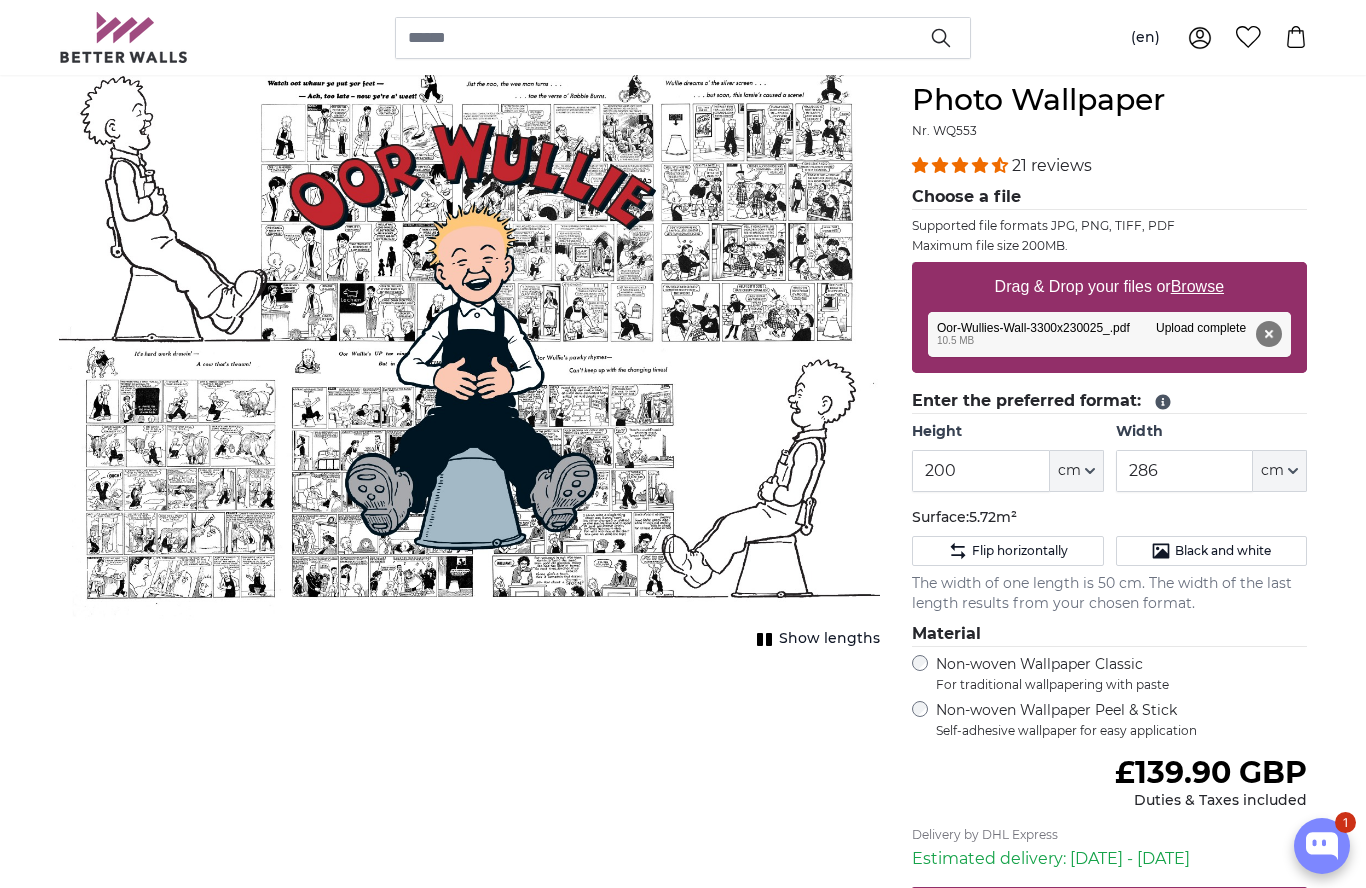 click on "Show lengths" at bounding box center (815, 639) 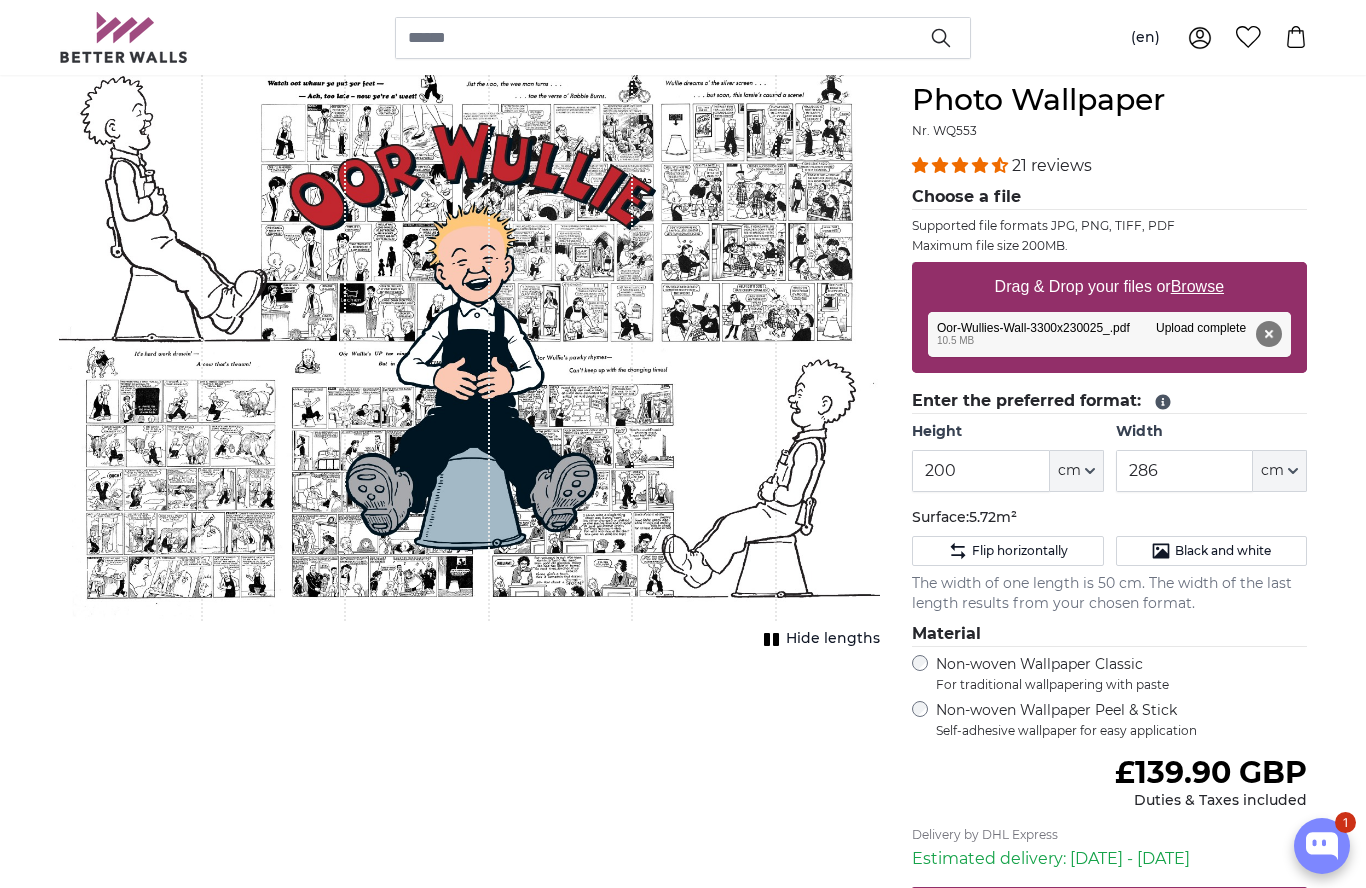 click on "Hide lengths" at bounding box center (833, 639) 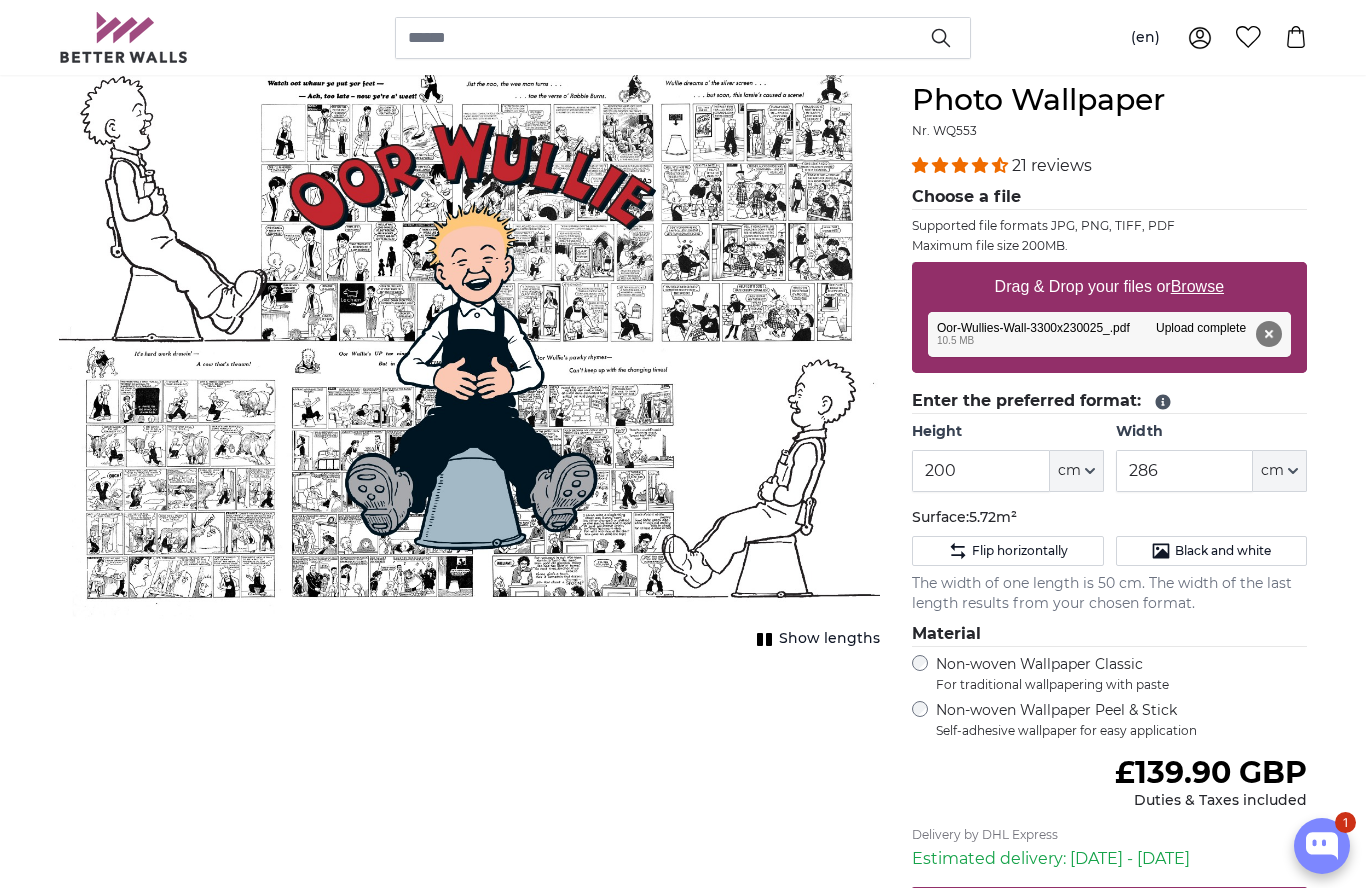 click on "Show lengths" at bounding box center [829, 639] 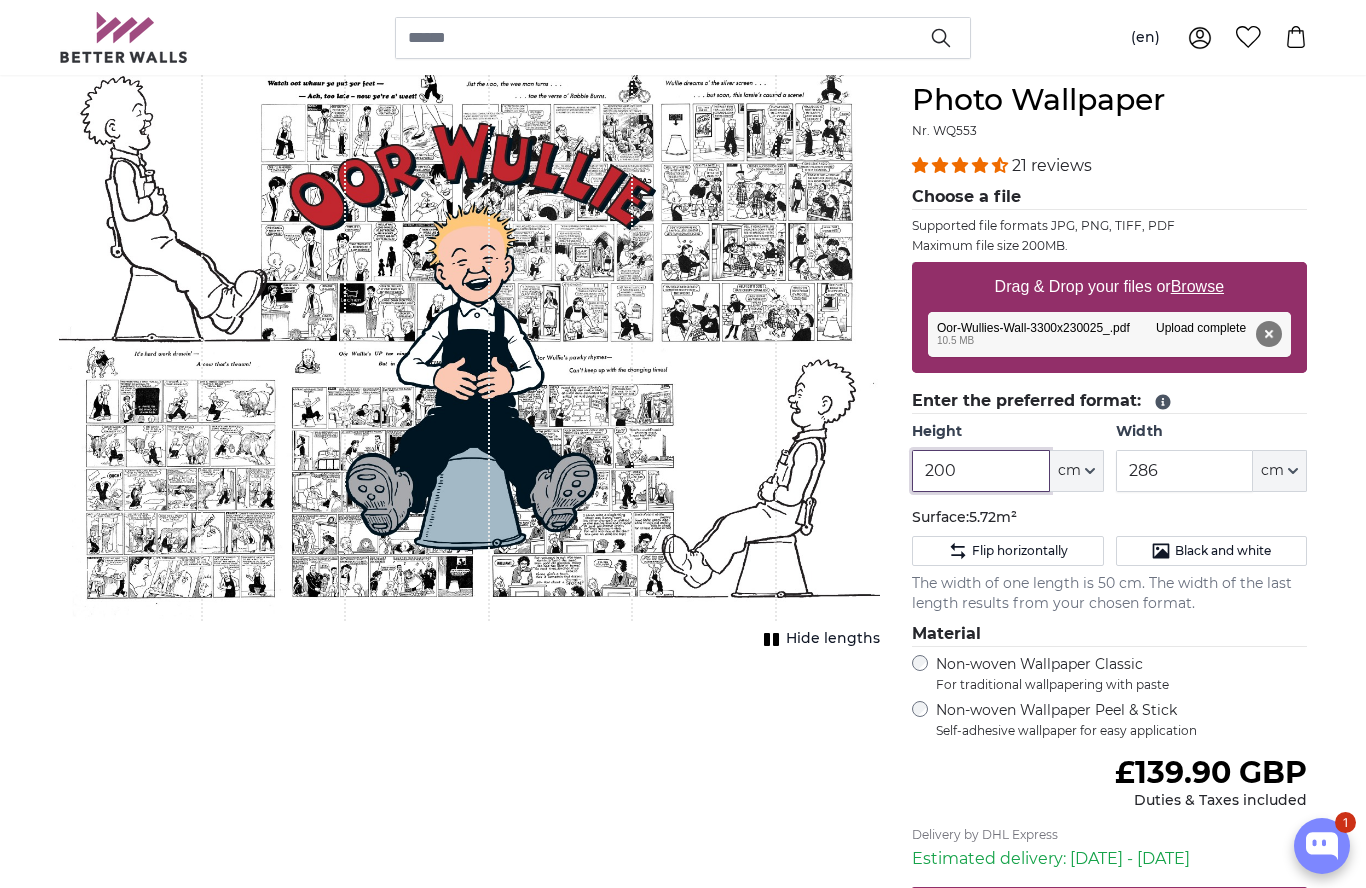 click on "200" at bounding box center (980, 471) 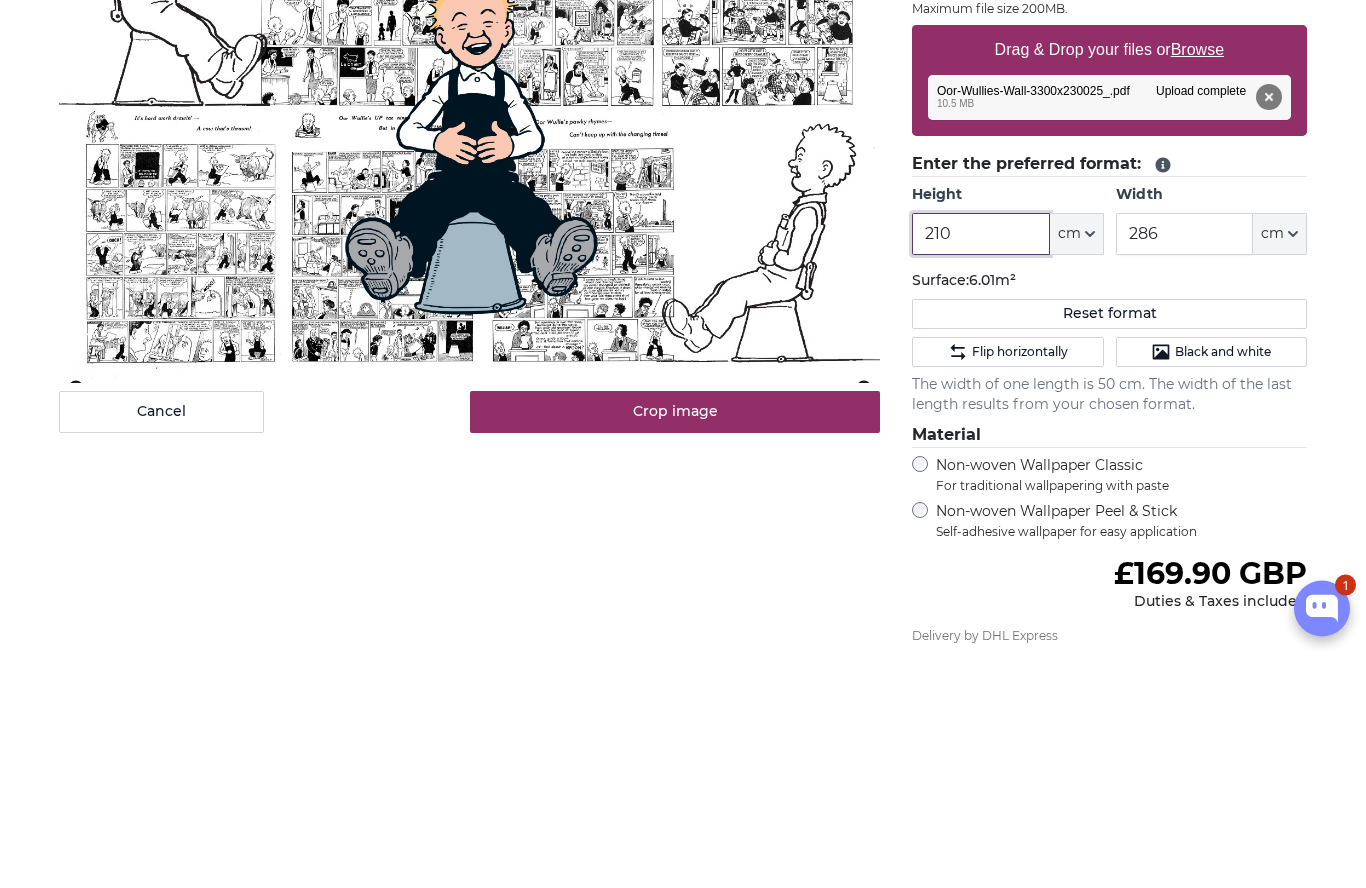 type on "210" 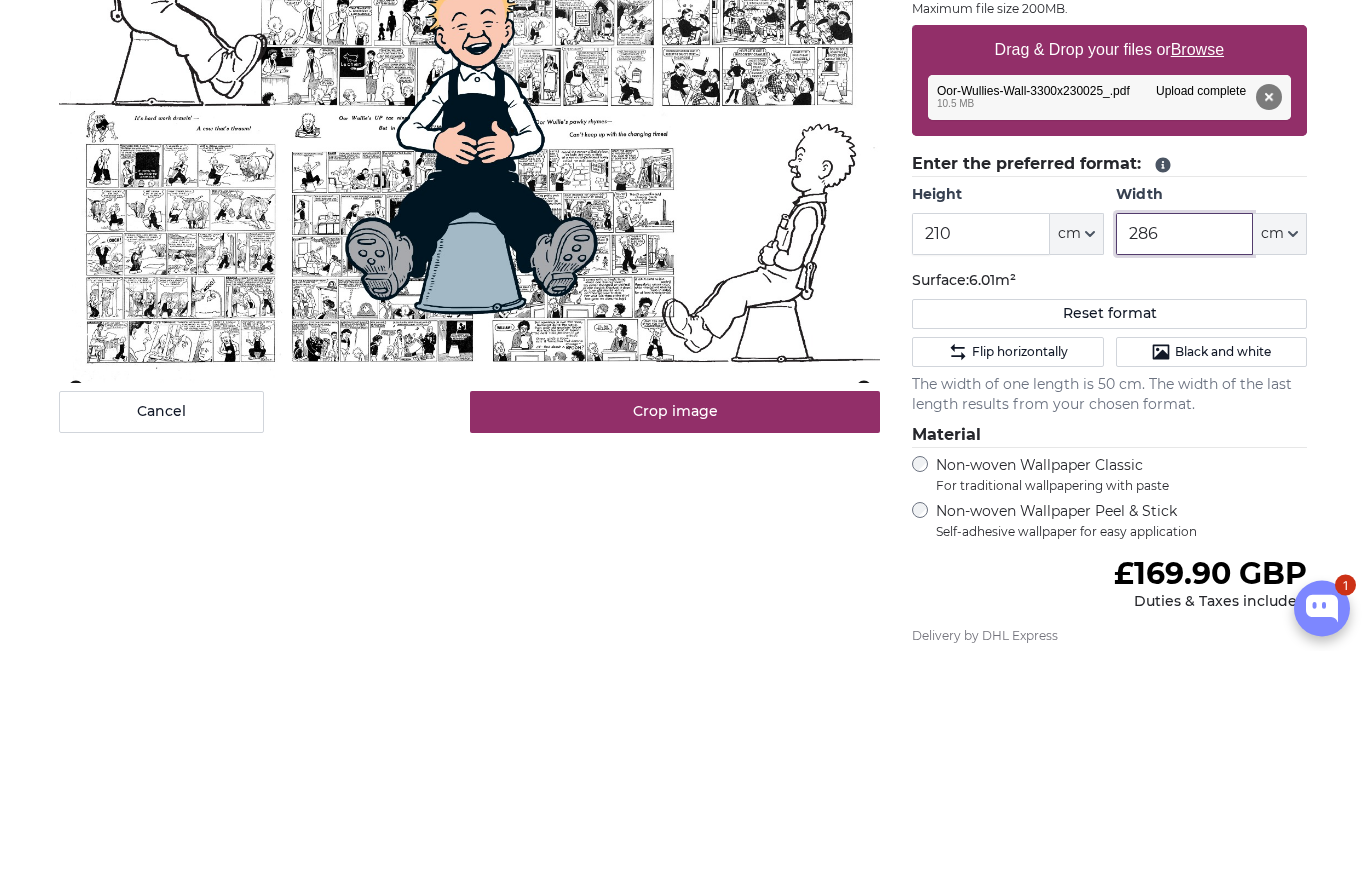 click on "286" at bounding box center (1184, 472) 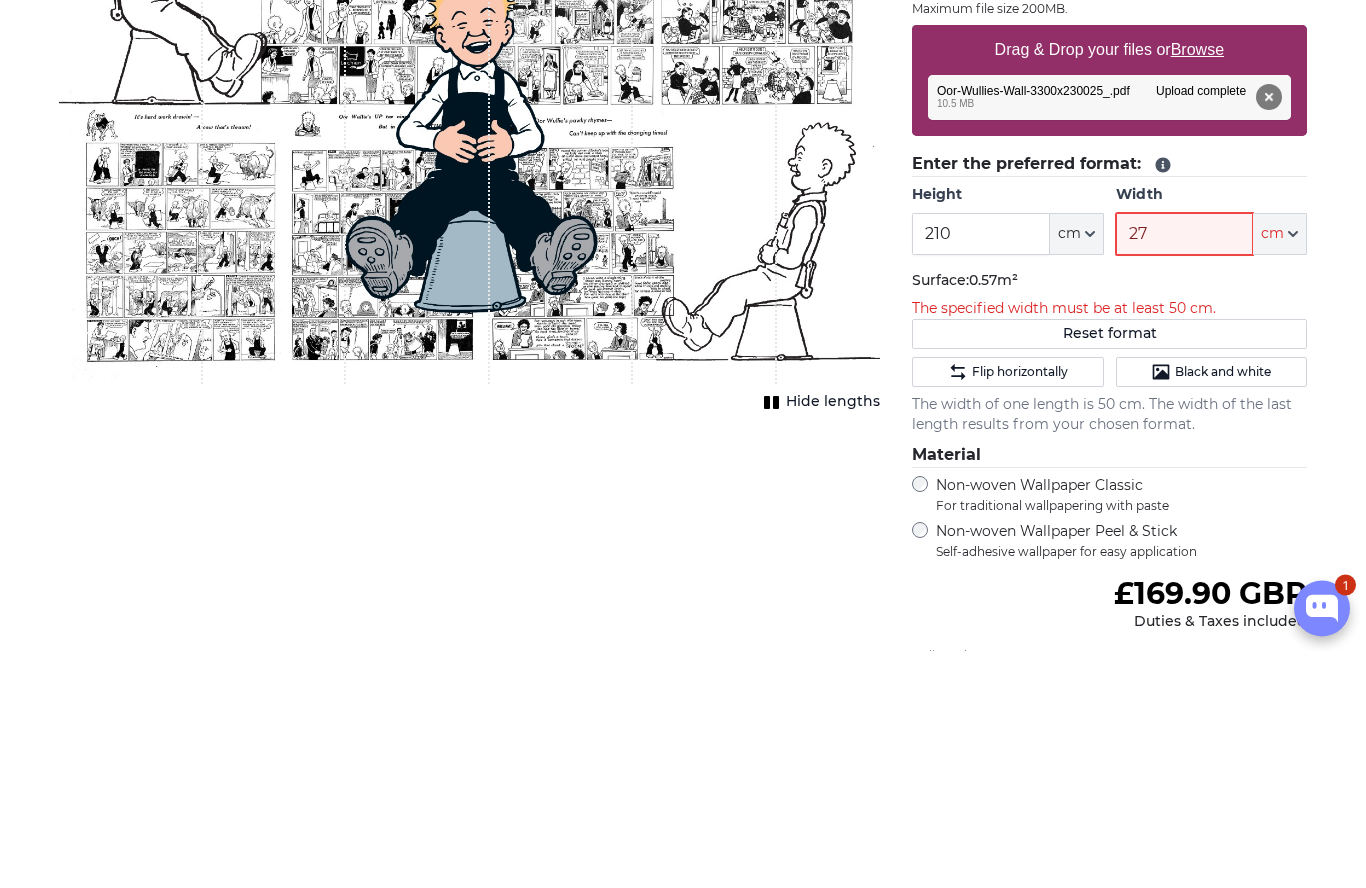 type on "270" 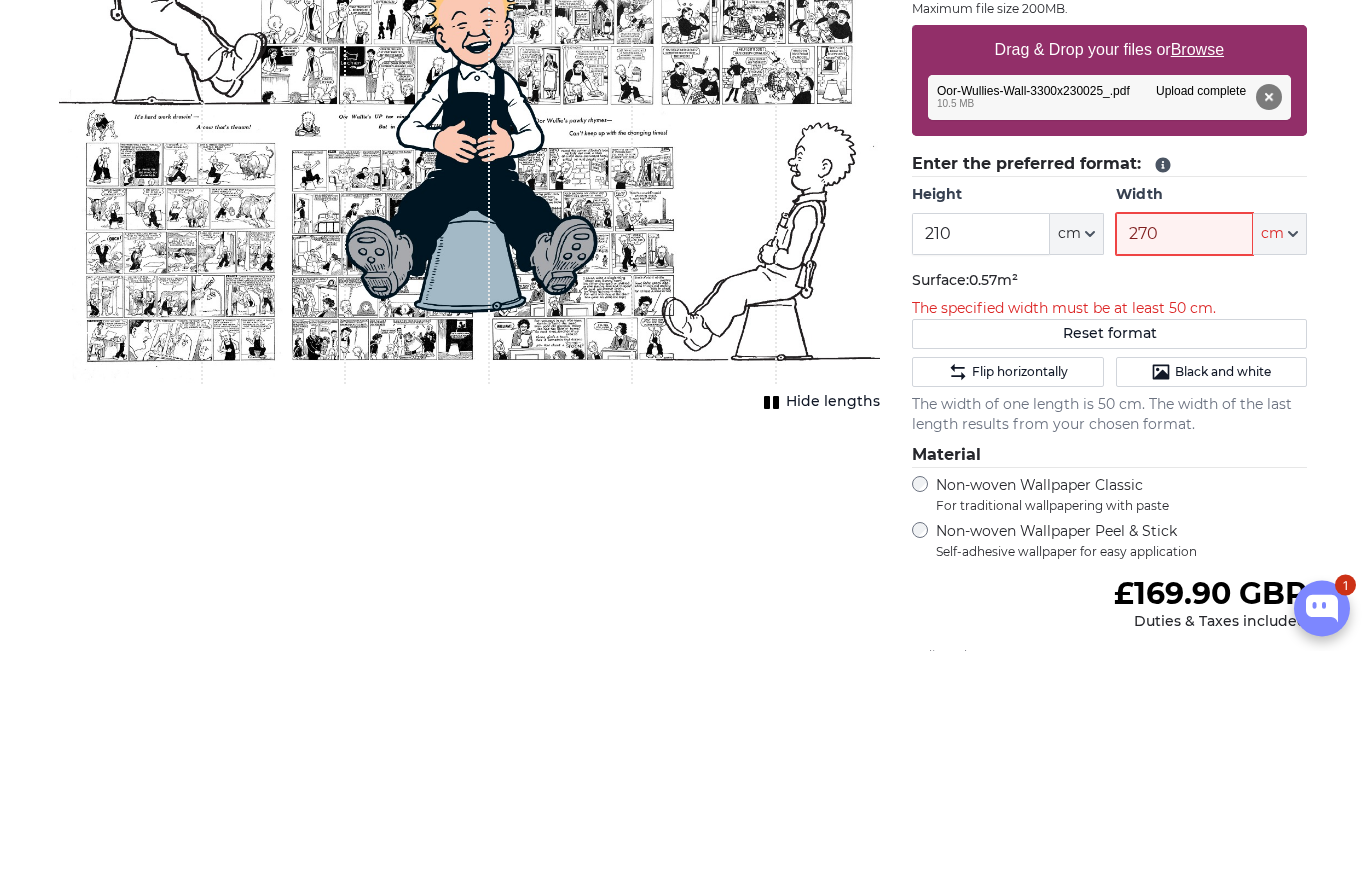 type 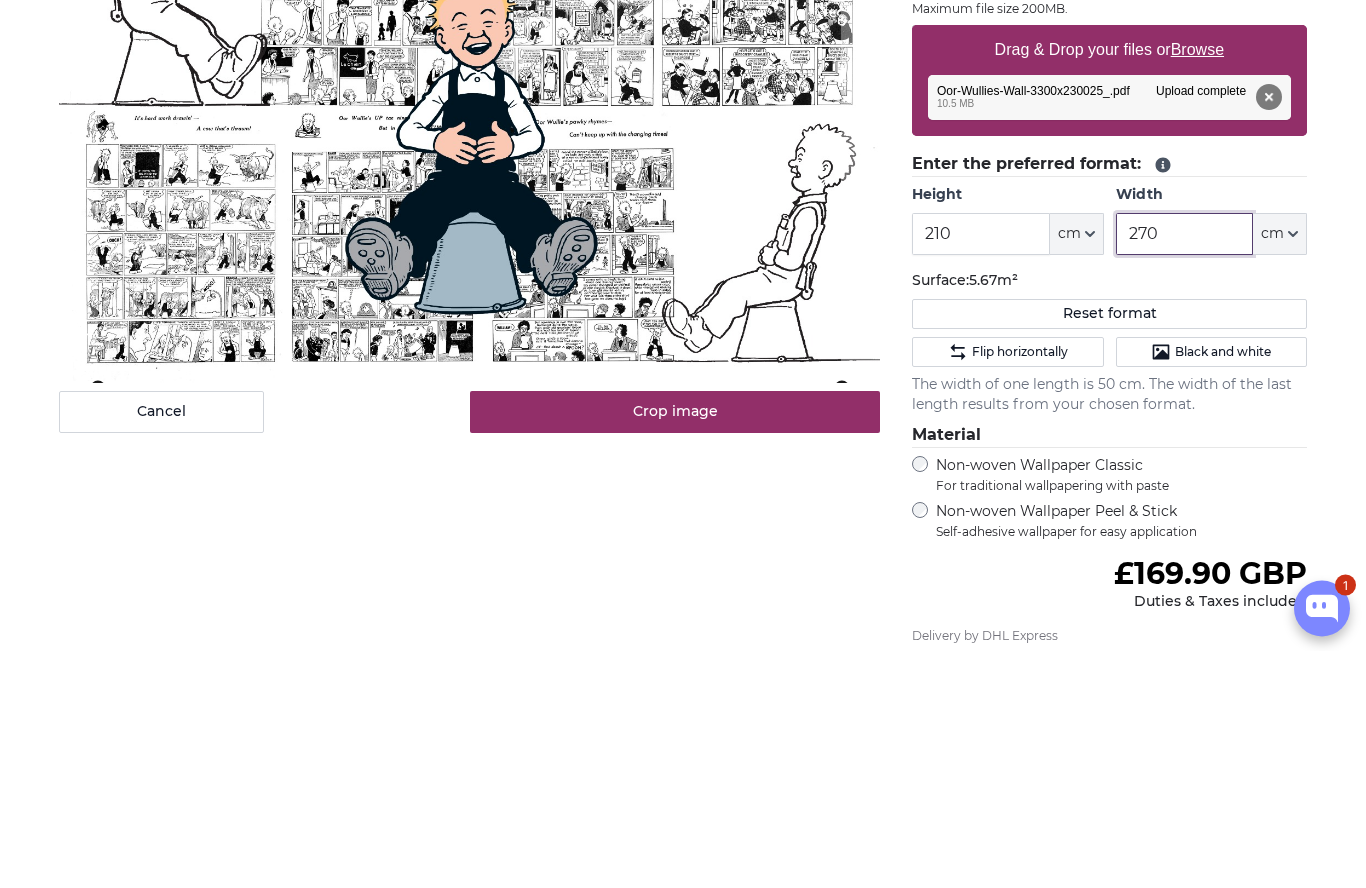 type on "270" 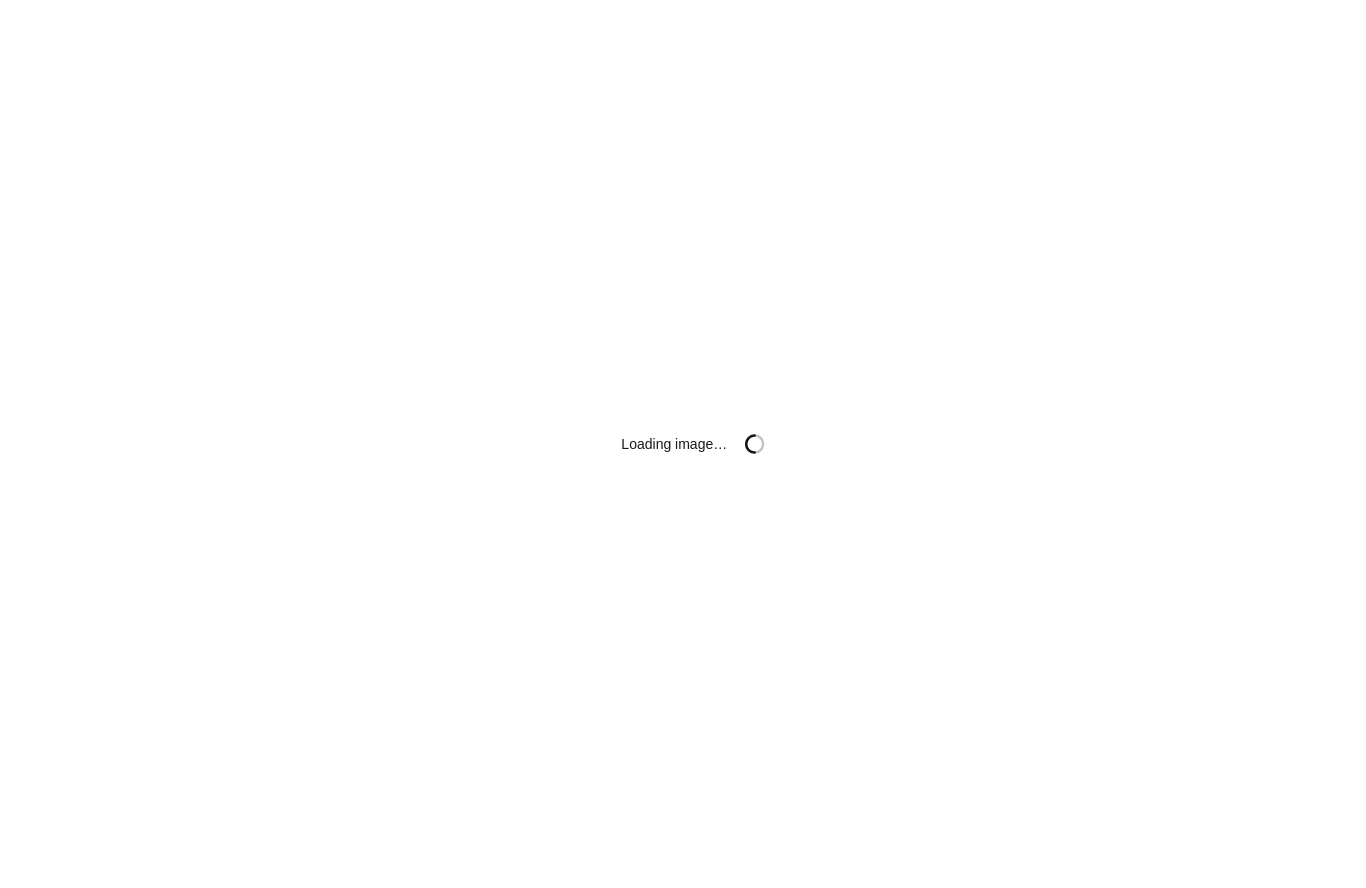 scroll, scrollTop: 0, scrollLeft: 0, axis: both 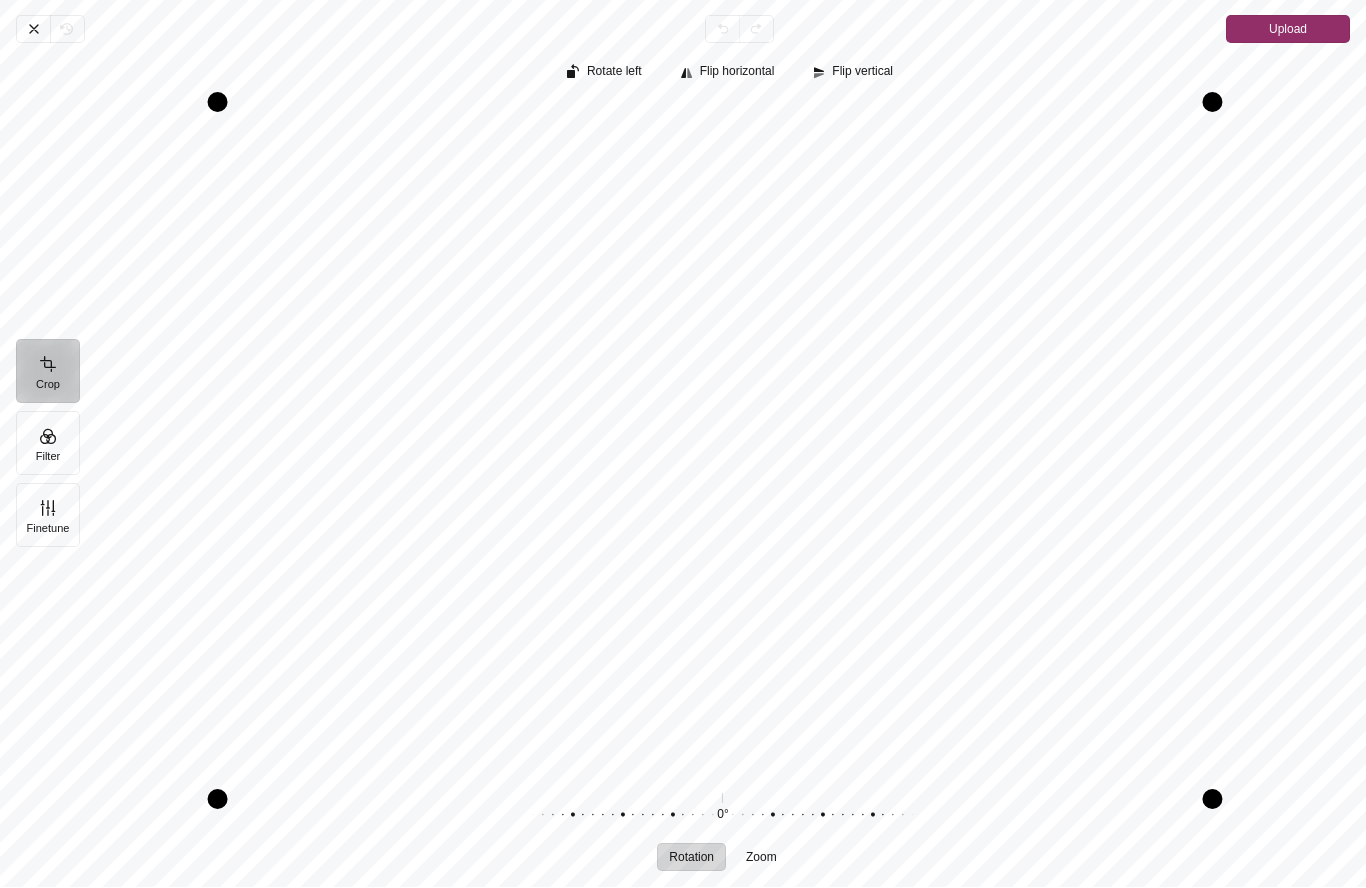 click on "Crop" at bounding box center [48, 372] 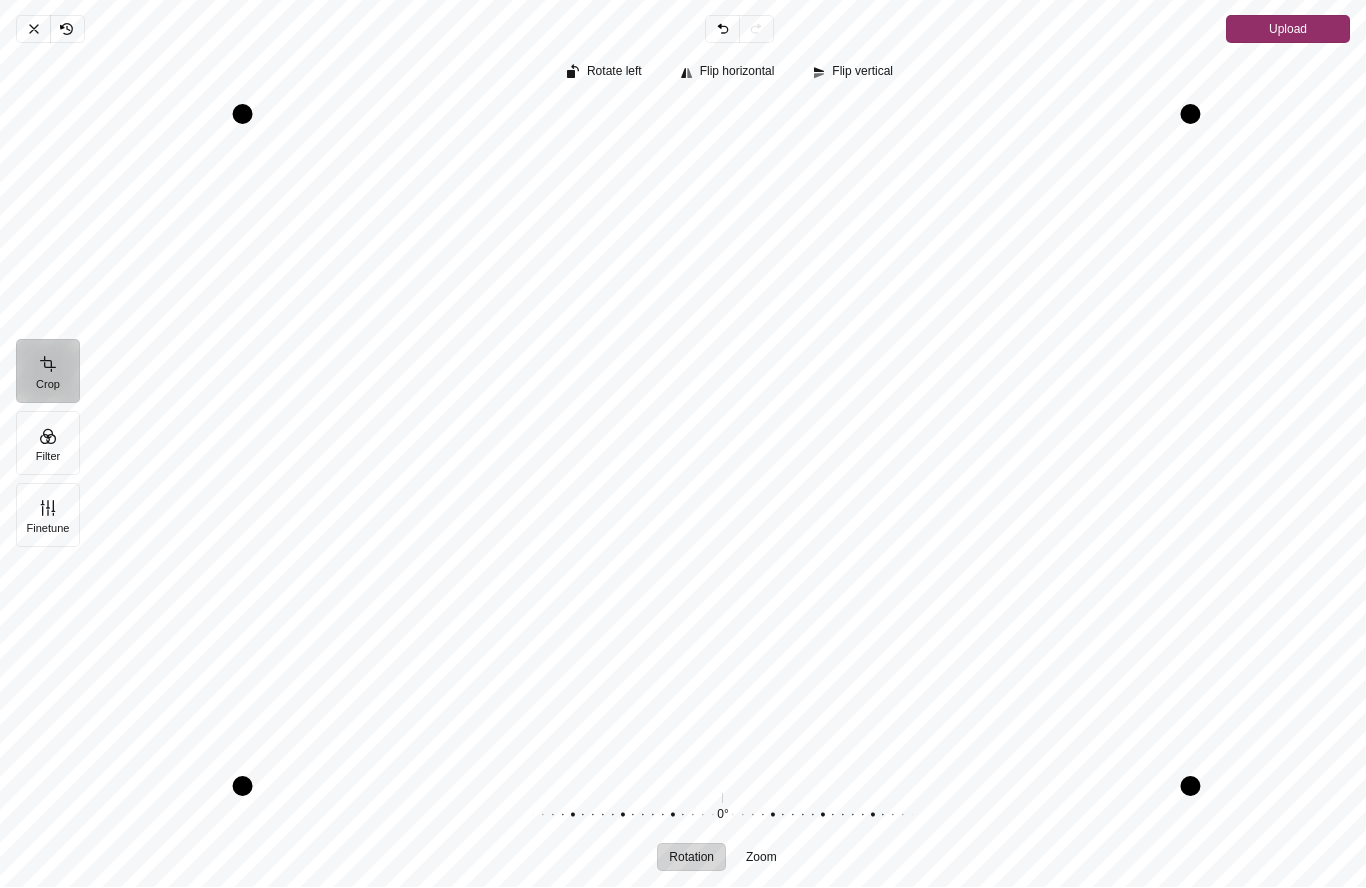click on "Upload" at bounding box center (1288, 30) 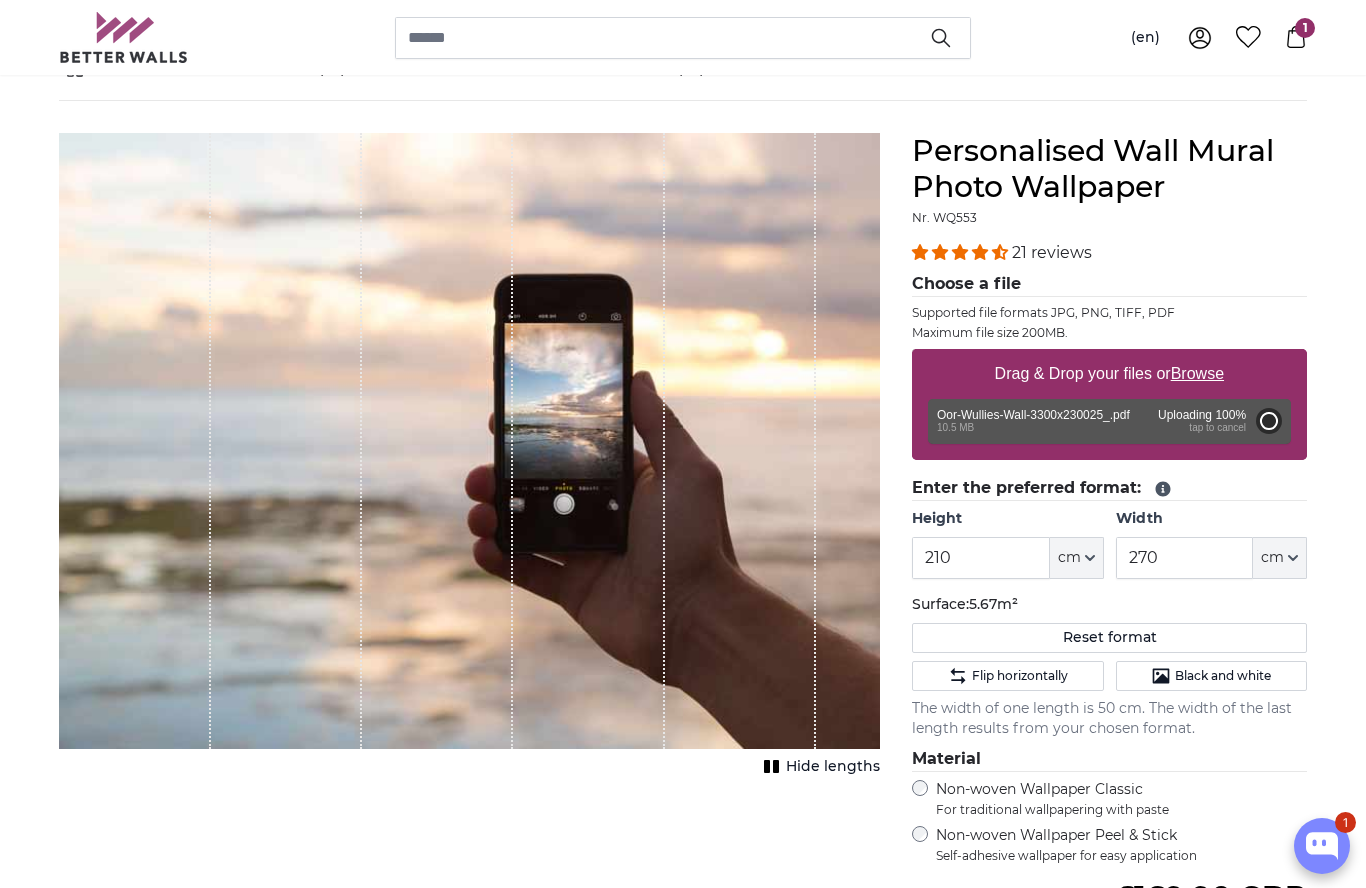 scroll, scrollTop: 126, scrollLeft: 0, axis: vertical 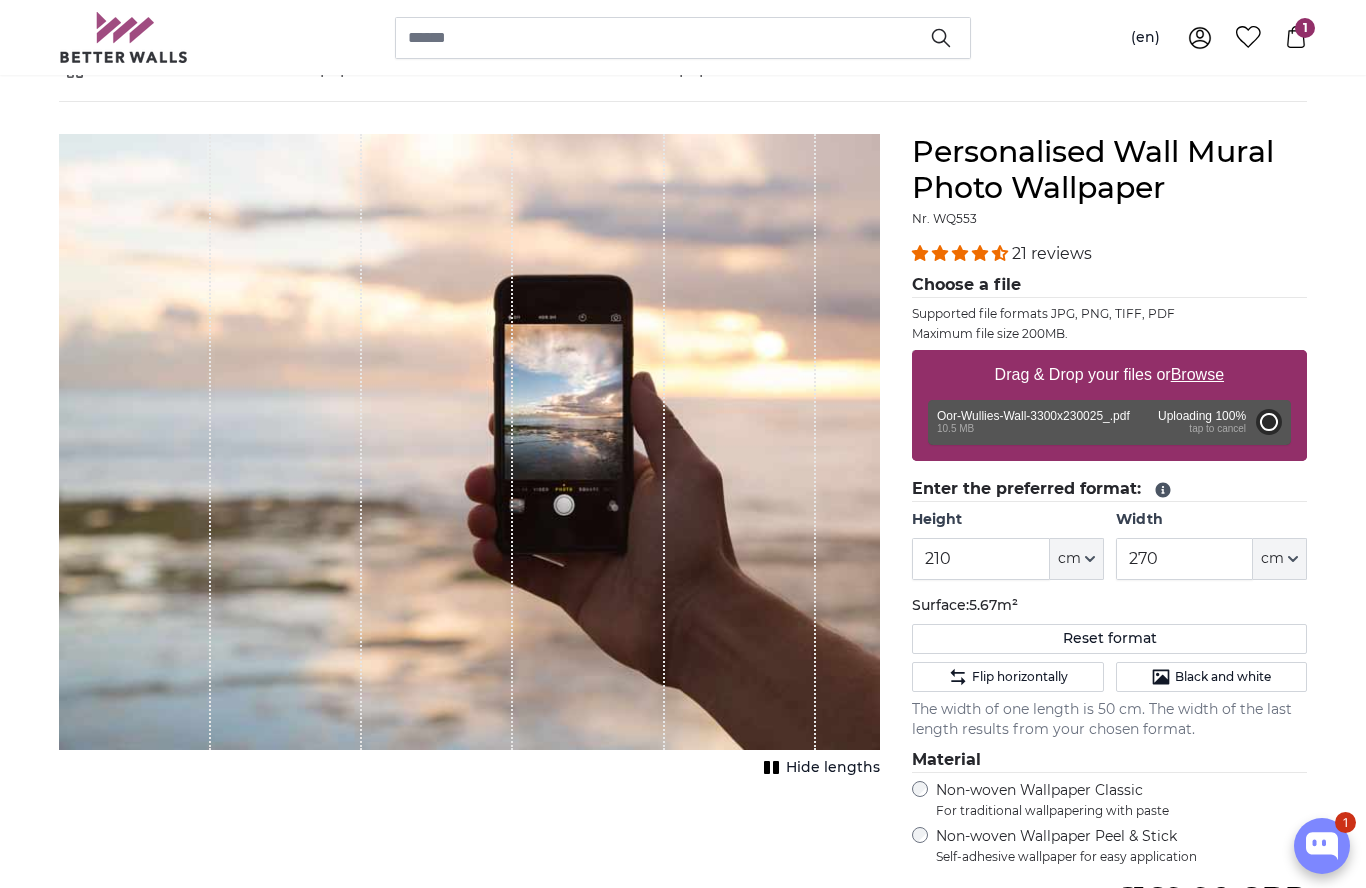 type on "200" 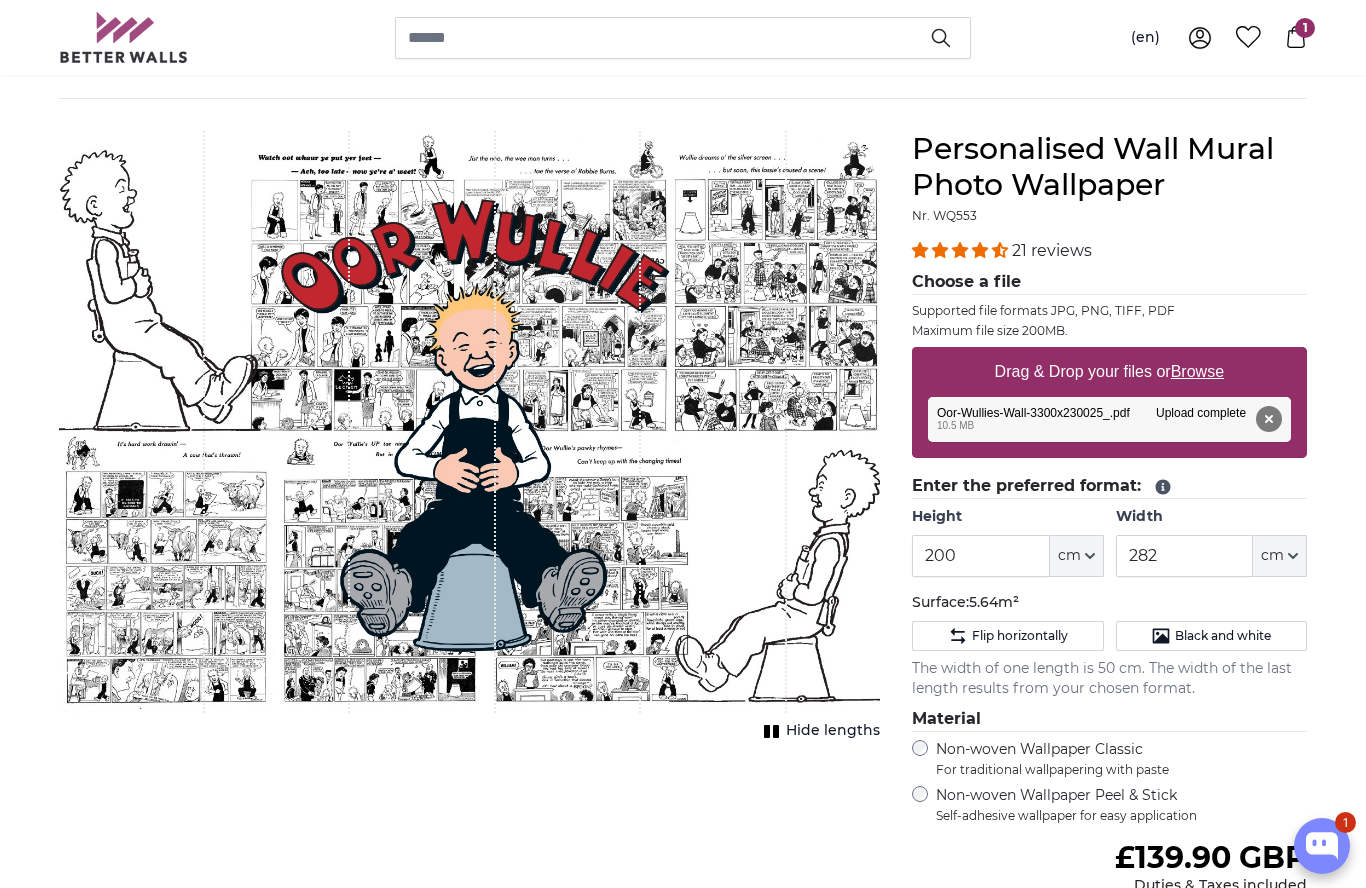 scroll, scrollTop: 126, scrollLeft: 0, axis: vertical 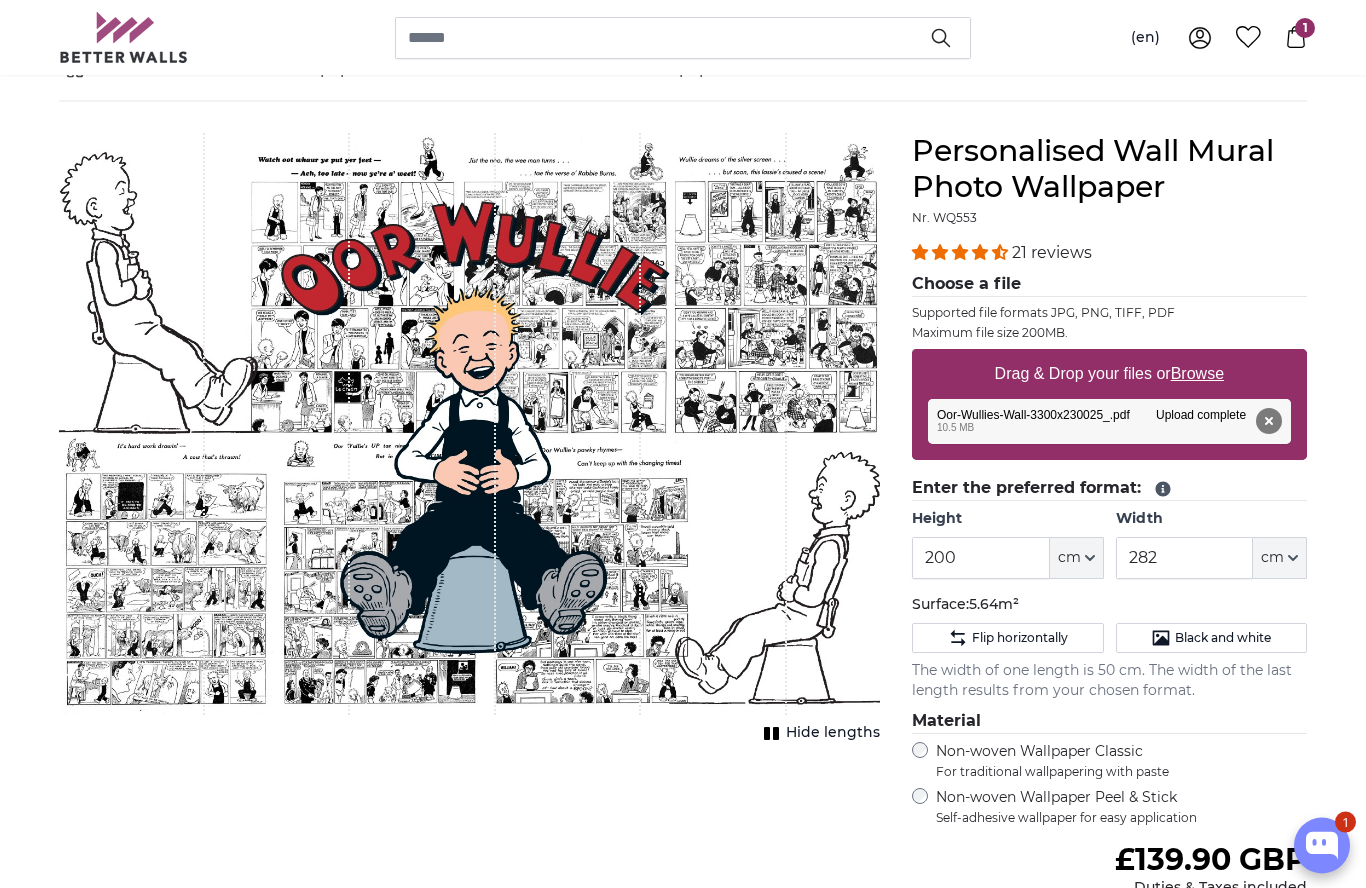 click on "Remove Retry Remove Upload Cancel Retry Remove Oor-Wullies-Wall-3300x230025_.pdf edit 10.5 MB Upload complete tap to undo" at bounding box center [1109, 422] 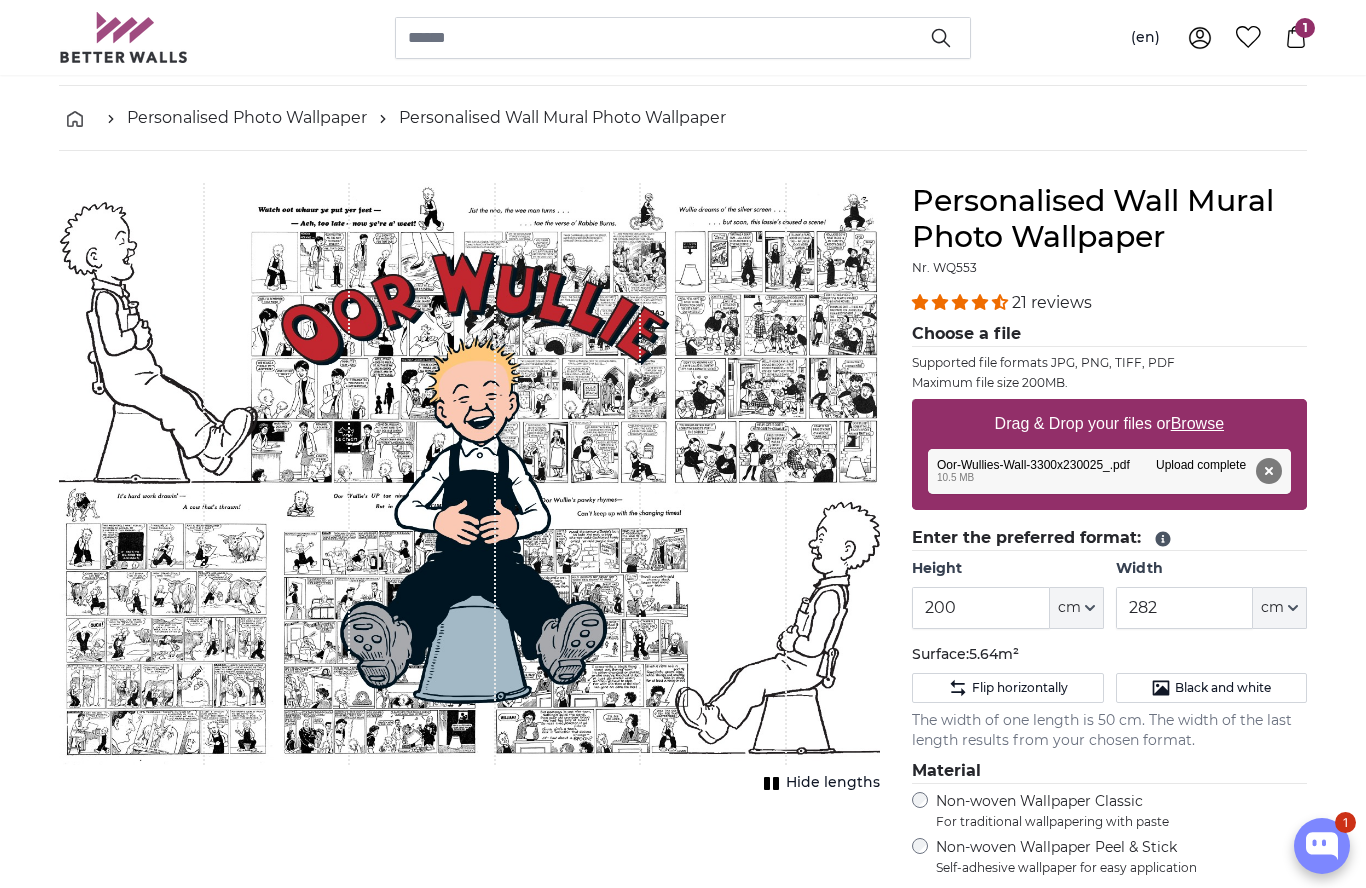 scroll, scrollTop: 0, scrollLeft: 0, axis: both 